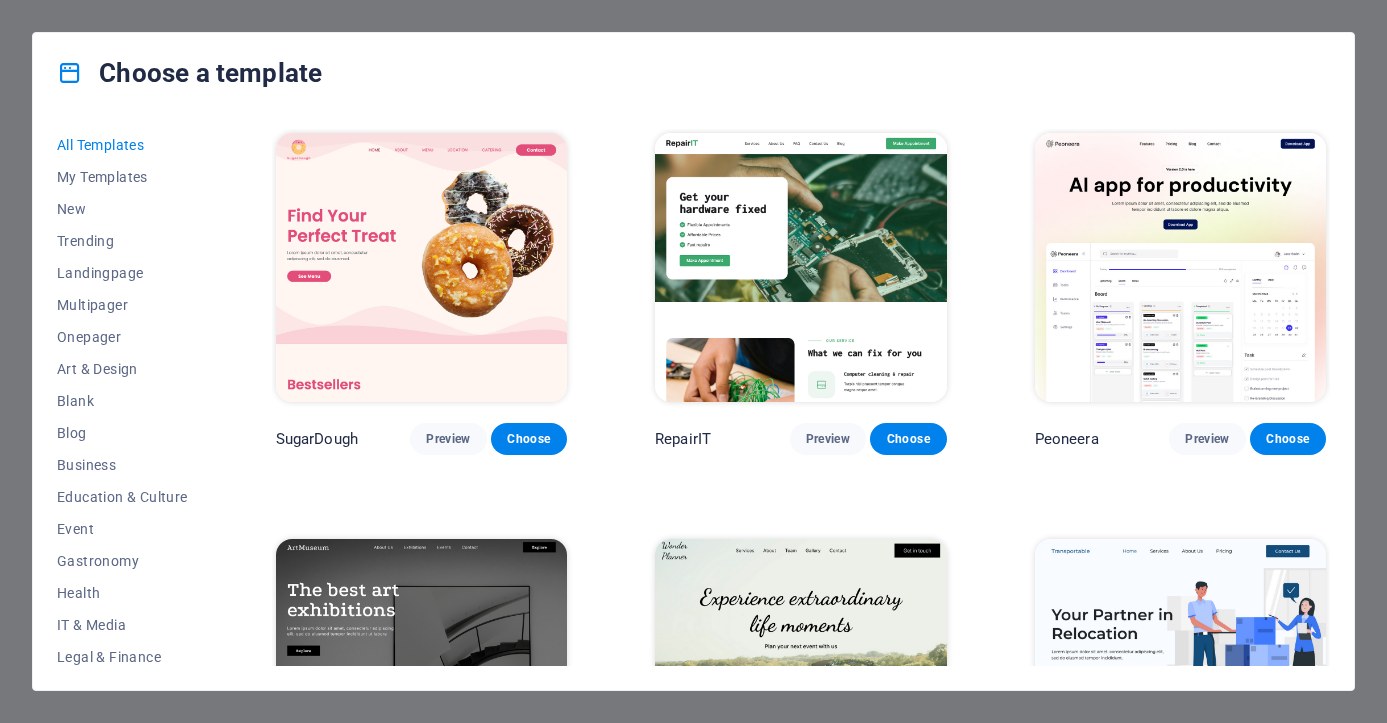 scroll, scrollTop: 0, scrollLeft: 0, axis: both 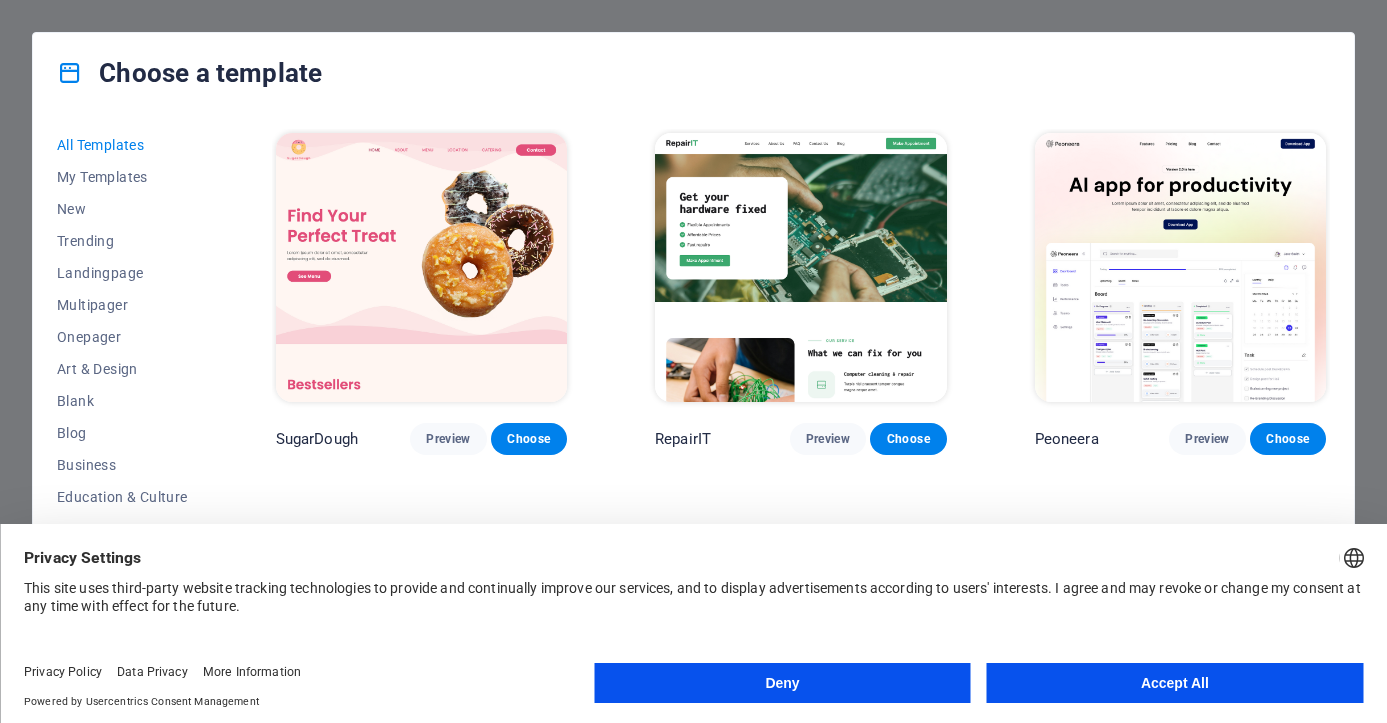 click on "Accept All" at bounding box center (1175, 683) 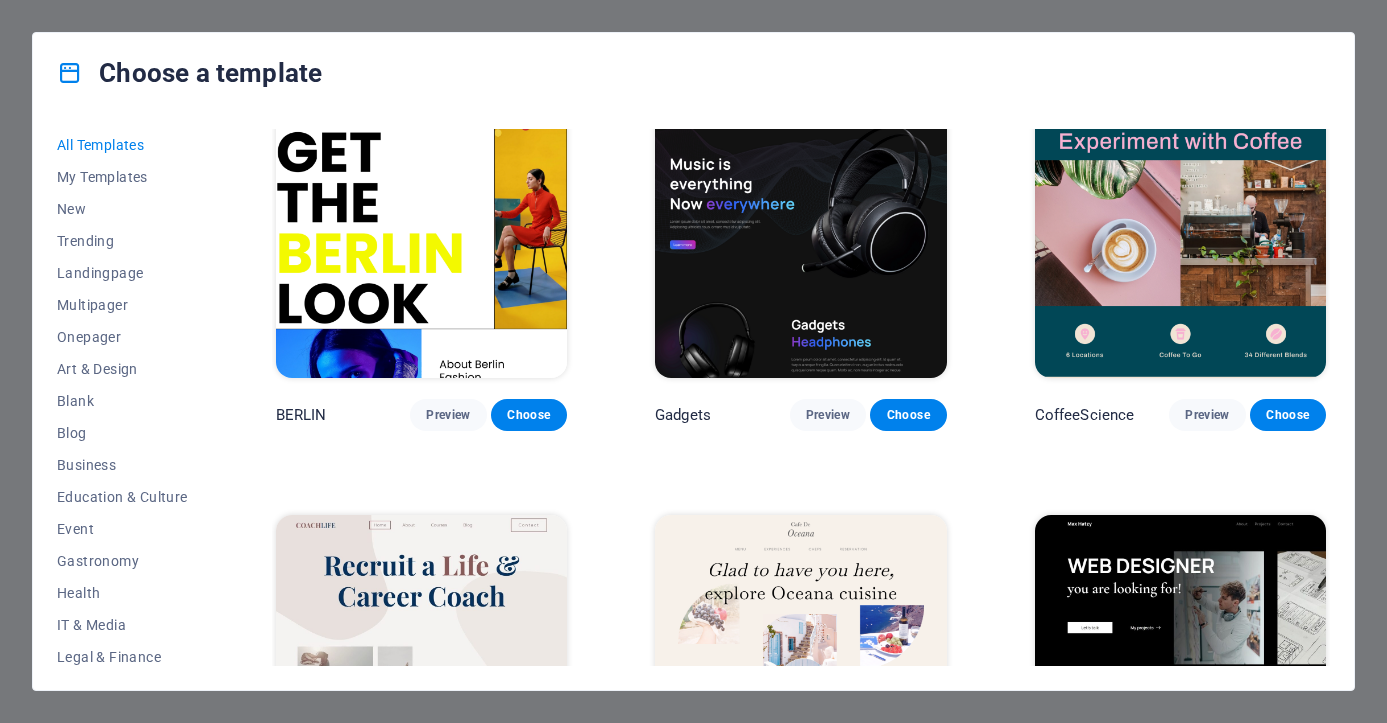 scroll, scrollTop: 4353, scrollLeft: 0, axis: vertical 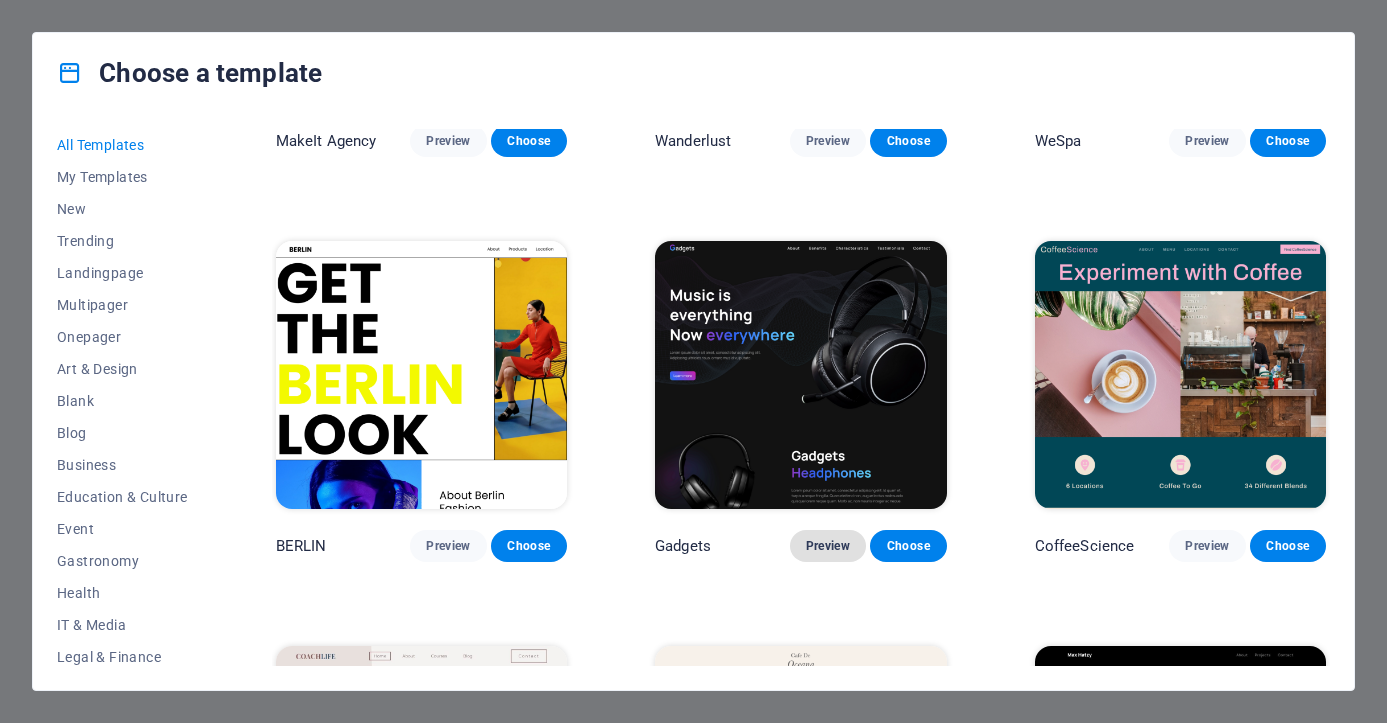 click on "Preview" at bounding box center [828, 546] 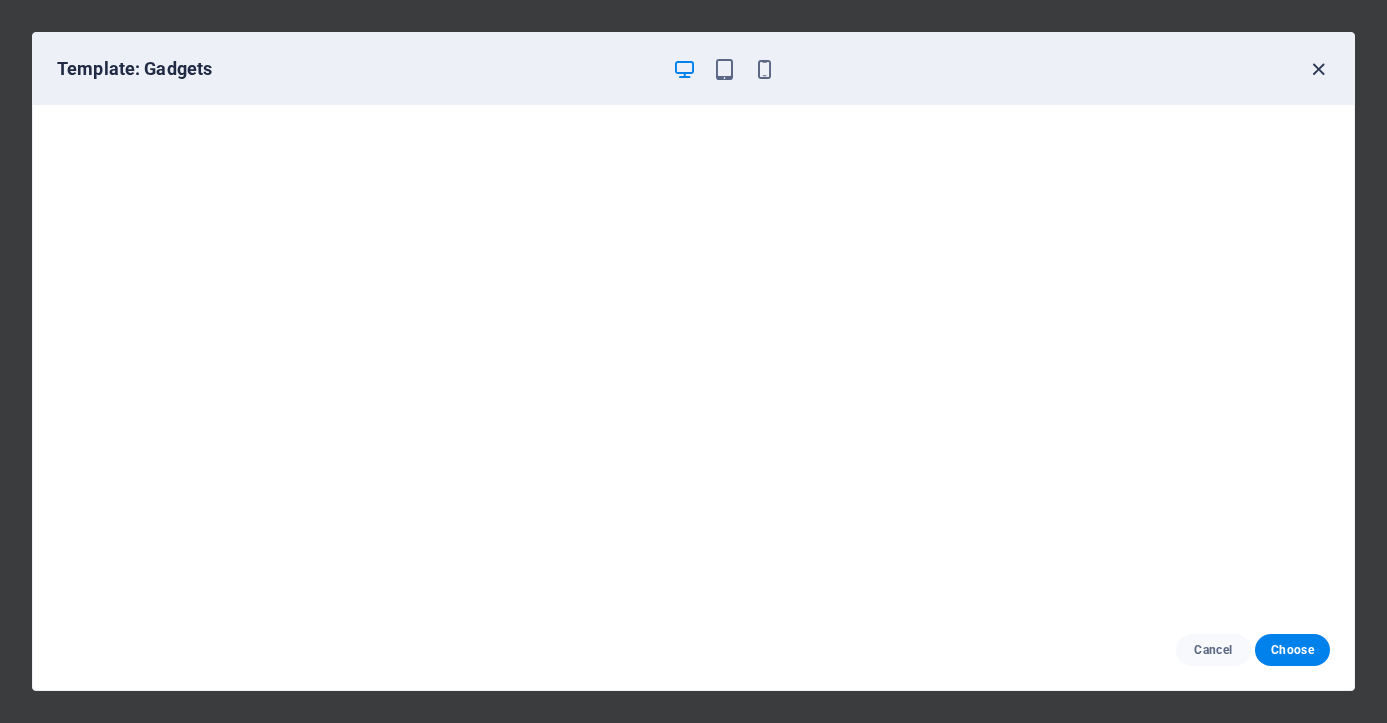 click at bounding box center [1318, 69] 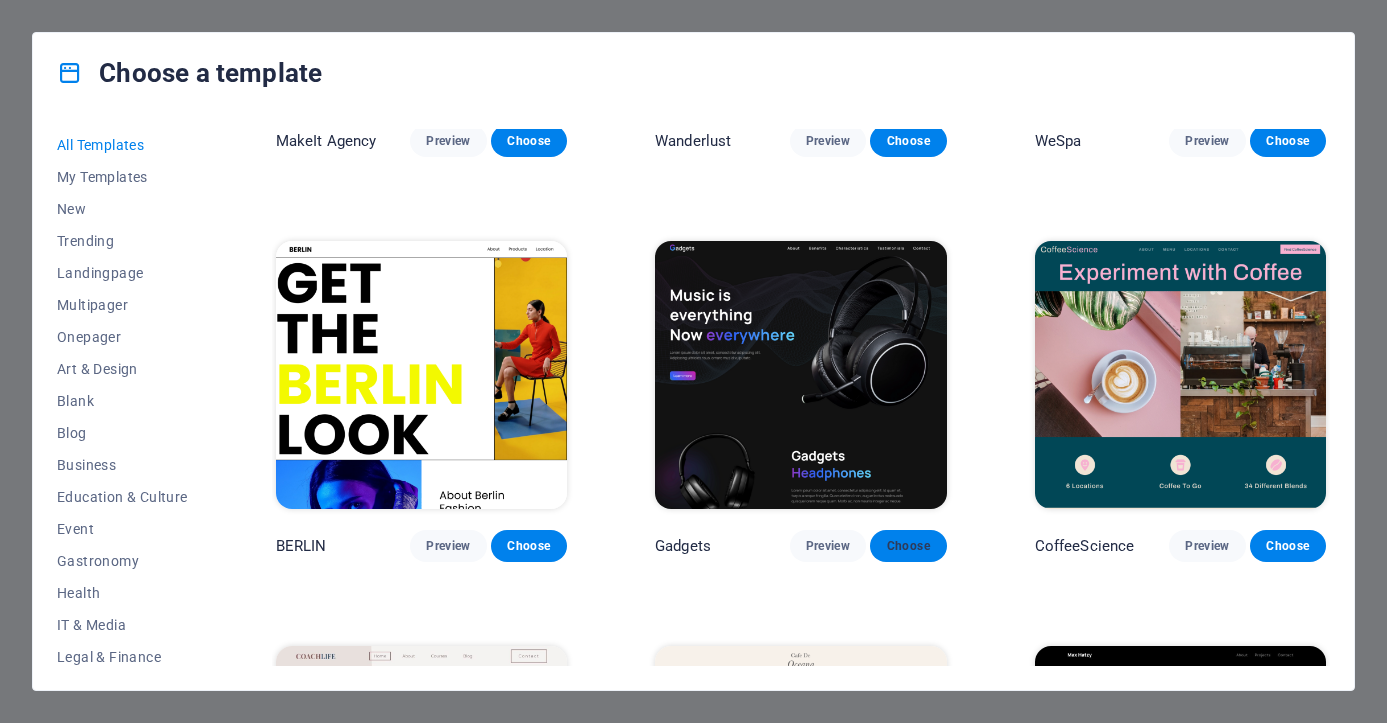 click on "Choose" at bounding box center (908, 546) 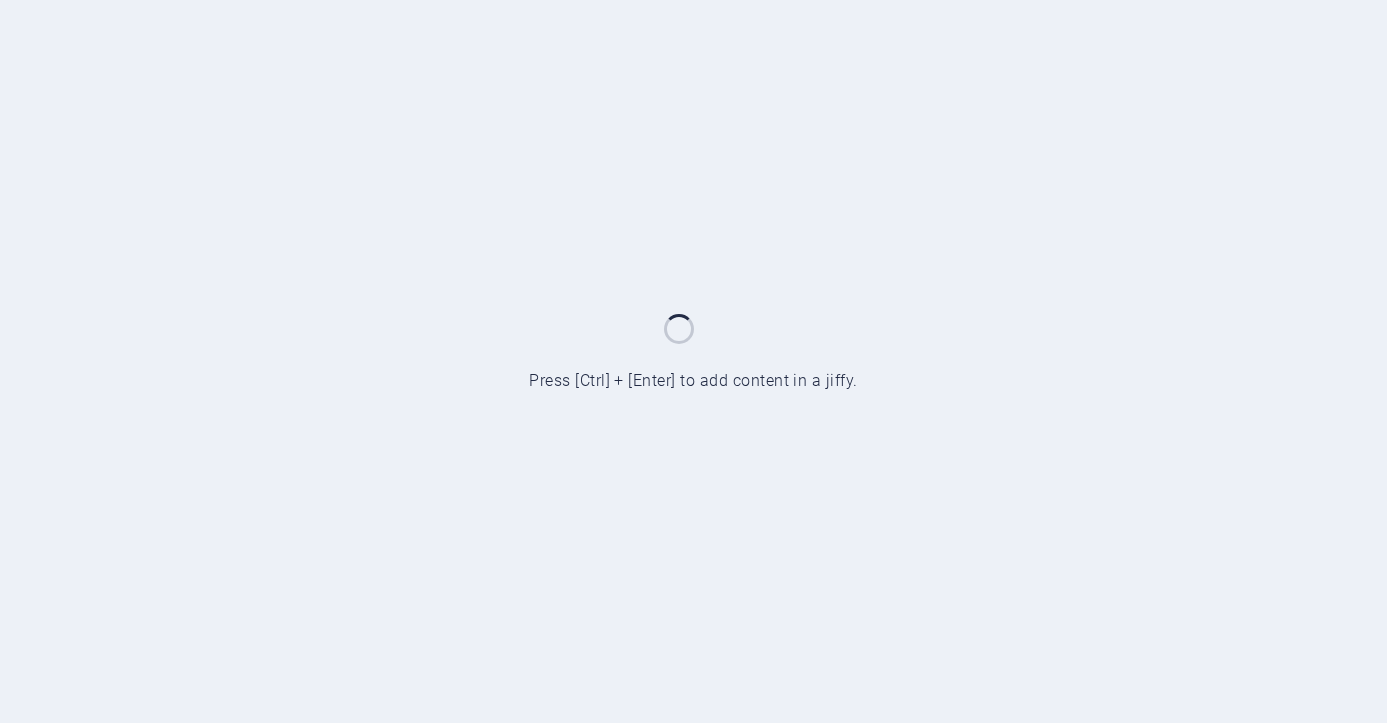scroll, scrollTop: 0, scrollLeft: 0, axis: both 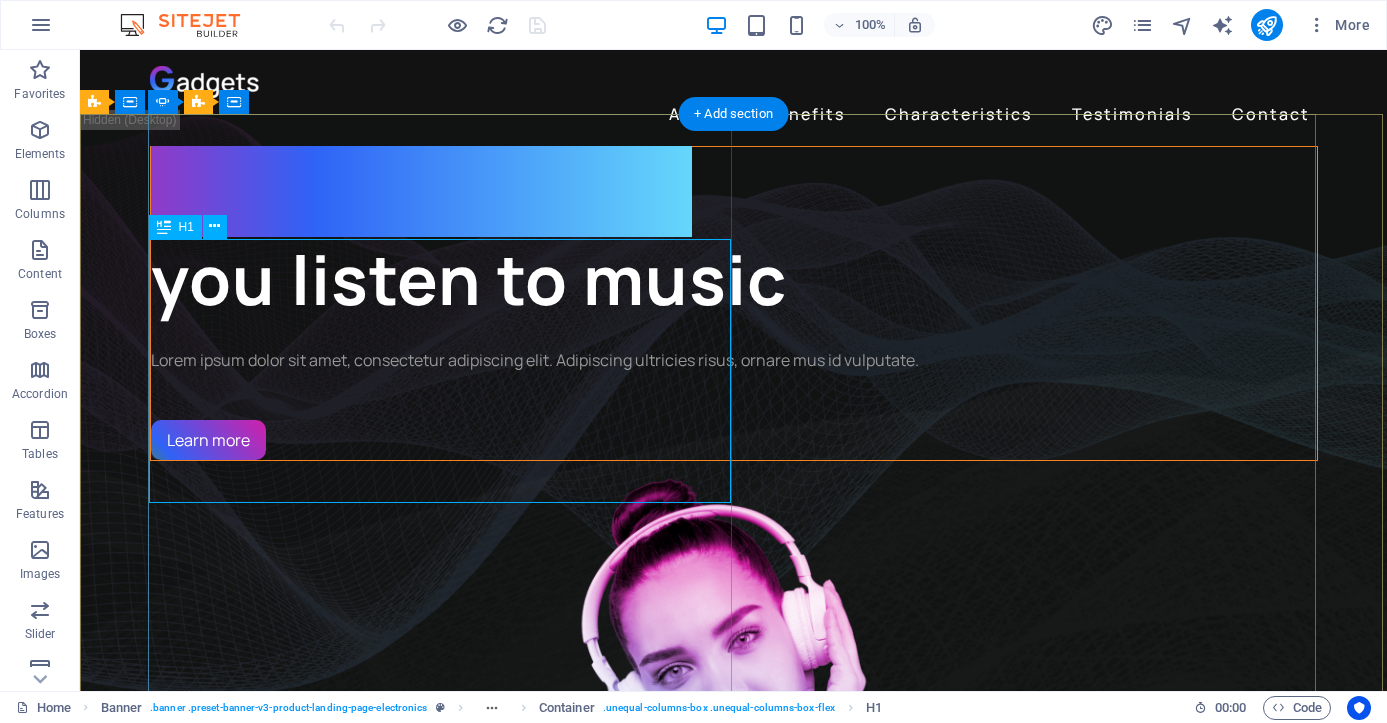 click on "Change the way you listen to music" at bounding box center (734, 235) 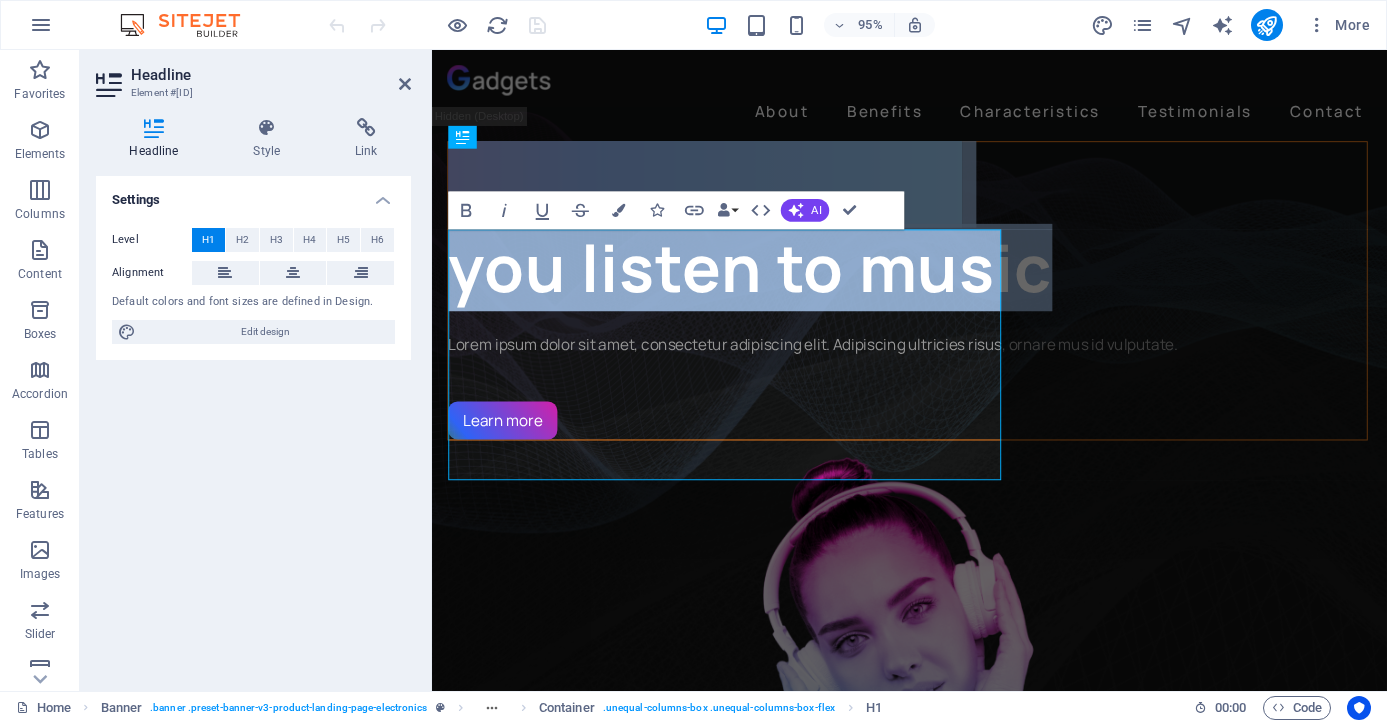 drag, startPoint x: 519, startPoint y: 383, endPoint x: 579, endPoint y: 386, distance: 60.074955 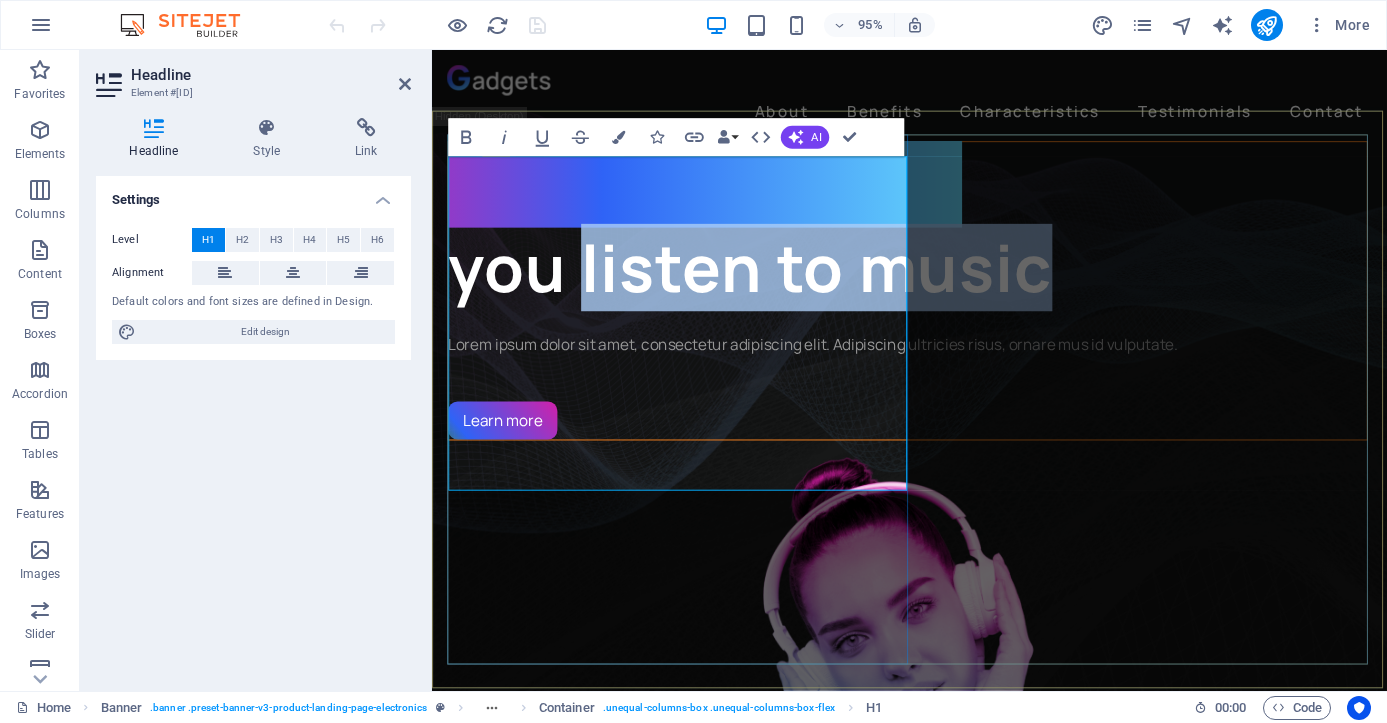 drag, startPoint x: 590, startPoint y: 384, endPoint x: 681, endPoint y: 477, distance: 130.11533 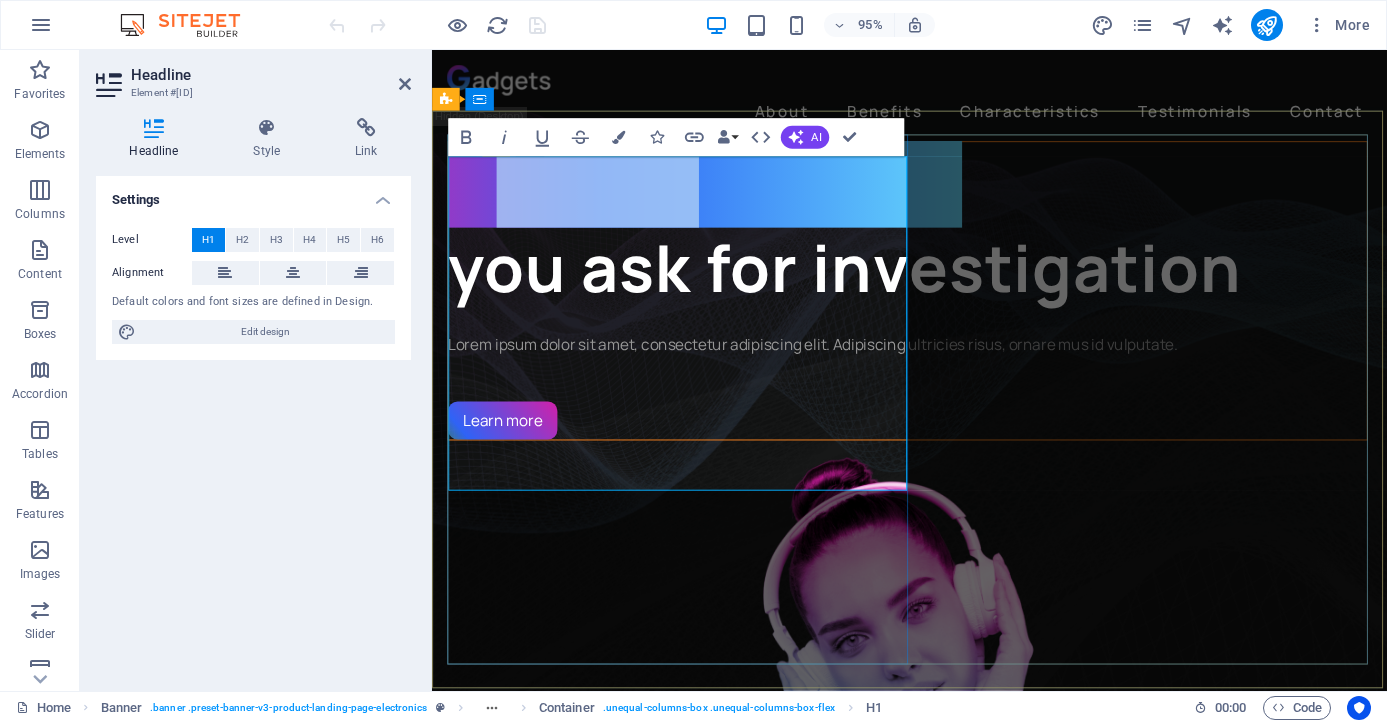 drag, startPoint x: 505, startPoint y: 213, endPoint x: 695, endPoint y: 213, distance: 190 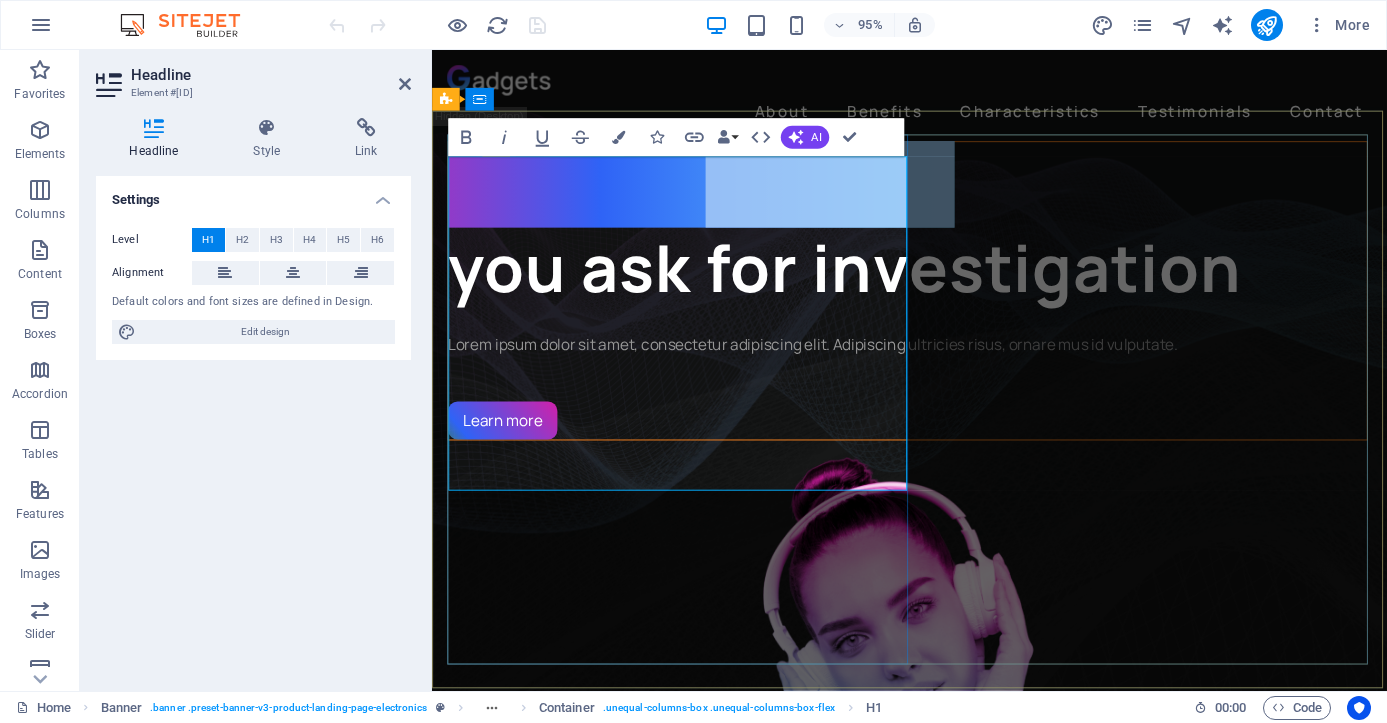 drag, startPoint x: 726, startPoint y: 208, endPoint x: 585, endPoint y: 292, distance: 164.12495 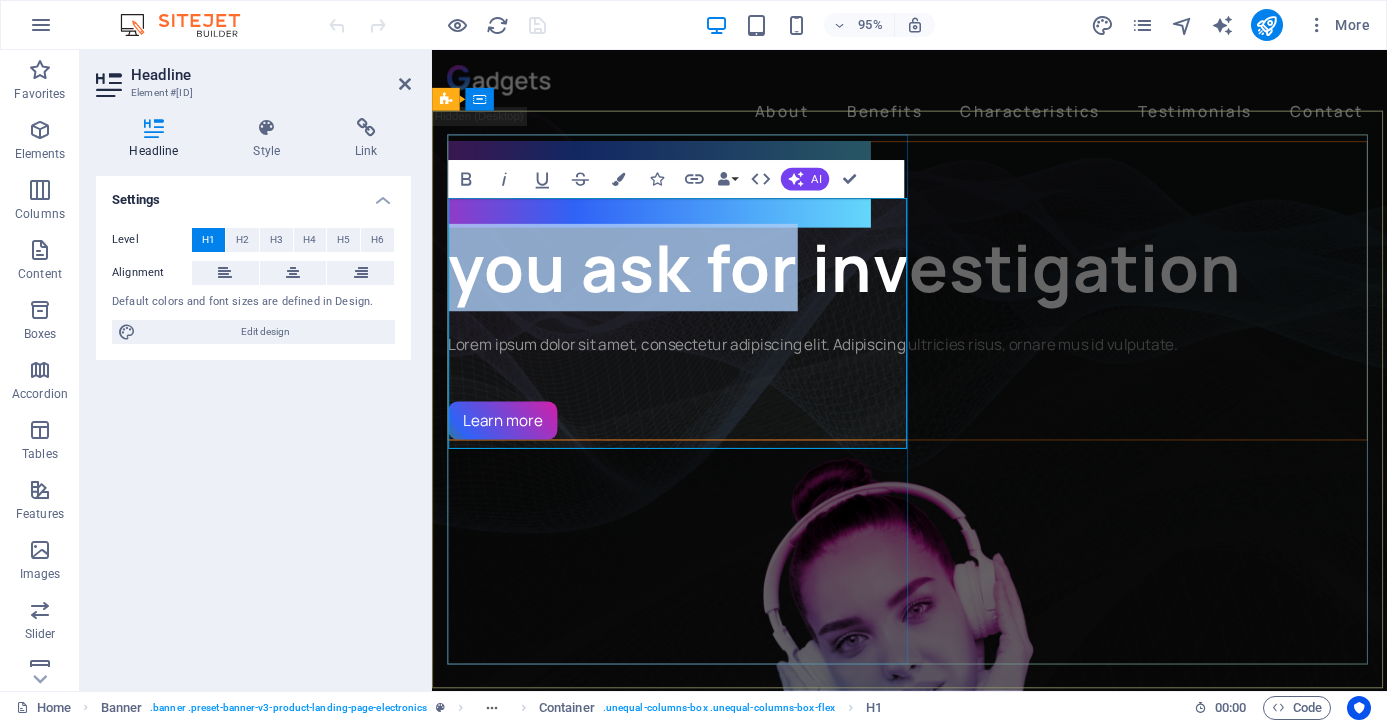 drag, startPoint x: 474, startPoint y: 352, endPoint x: 805, endPoint y: 357, distance: 331.03775 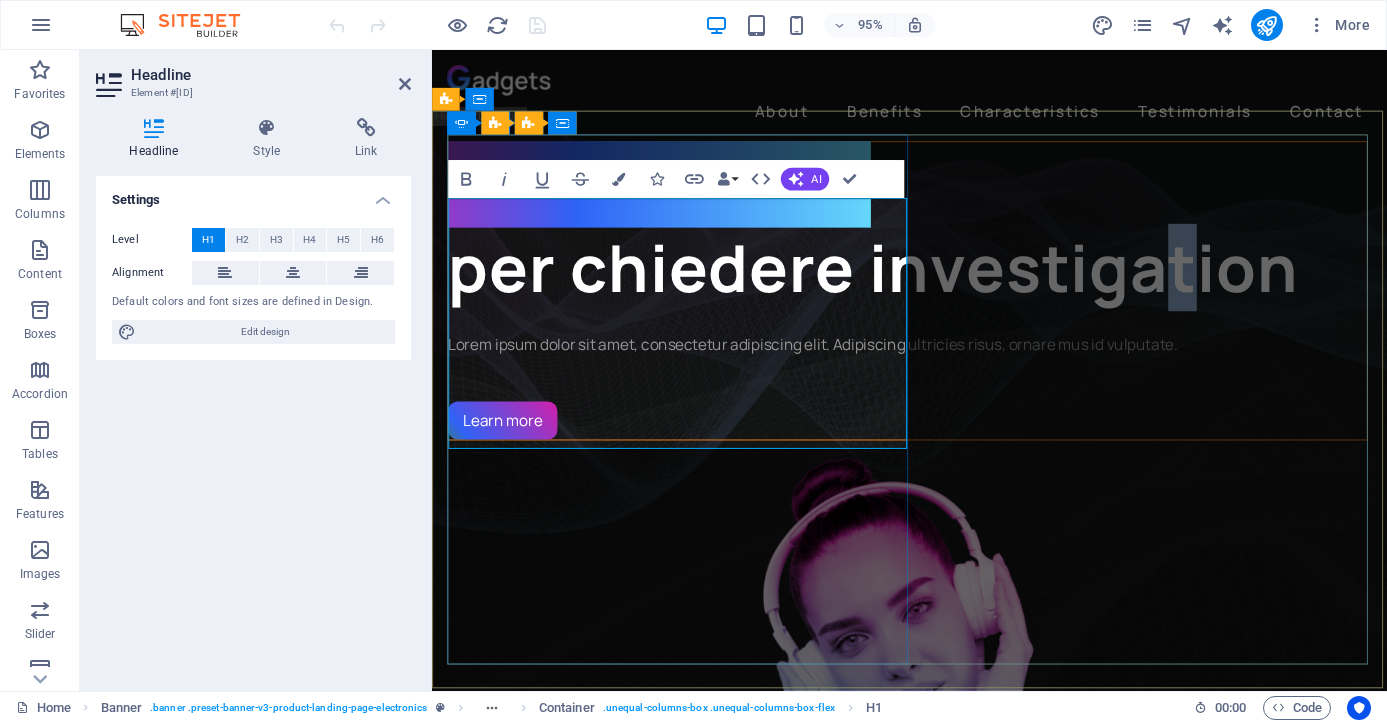 drag, startPoint x: 773, startPoint y: 436, endPoint x: 790, endPoint y: 435, distance: 17.029387 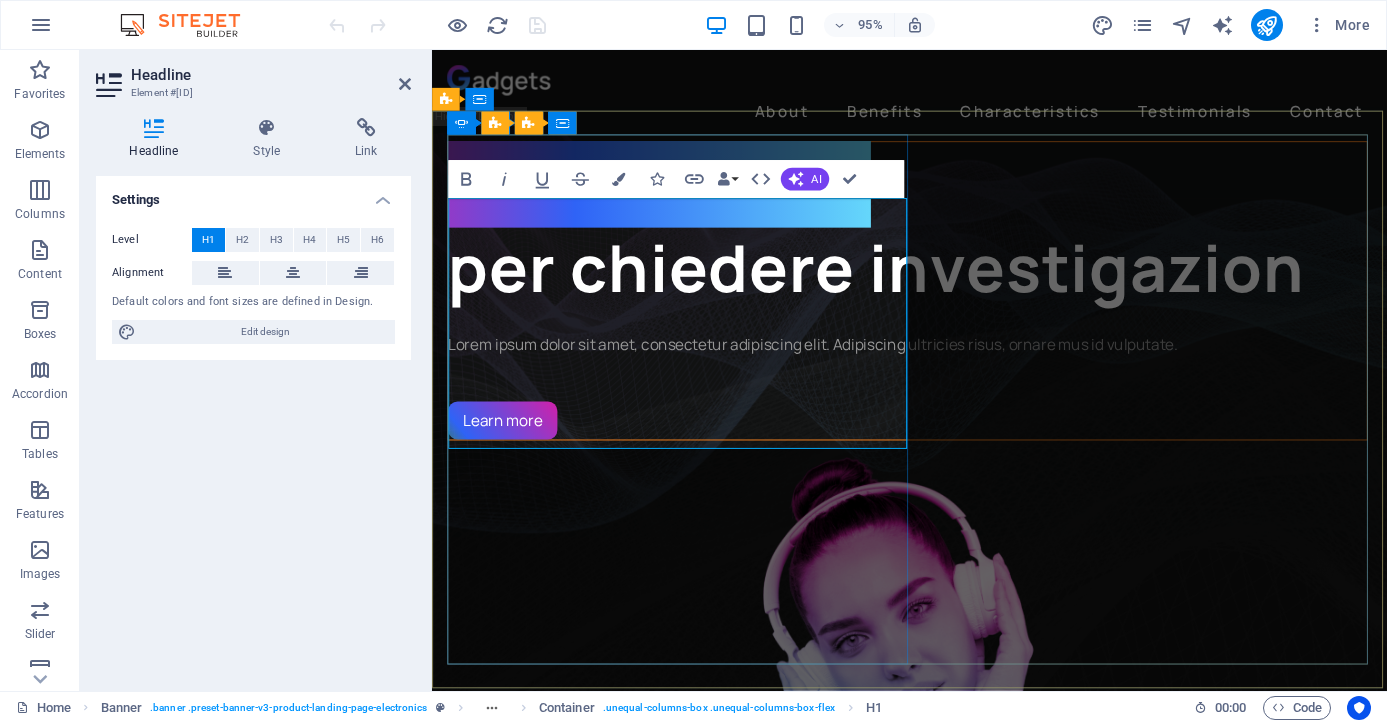 drag, startPoint x: 905, startPoint y: 432, endPoint x: 840, endPoint y: 444, distance: 66.09841 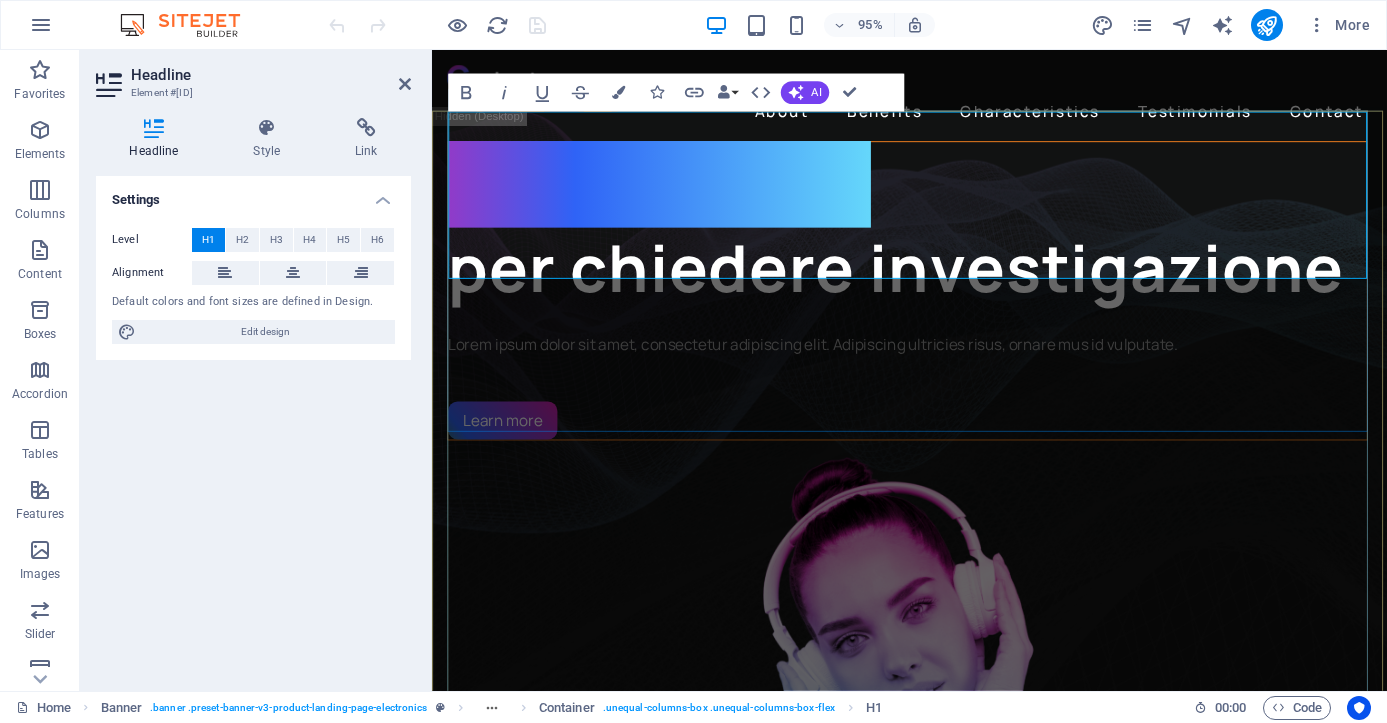 click on "per chiedere investigazione" at bounding box center [920, 279] 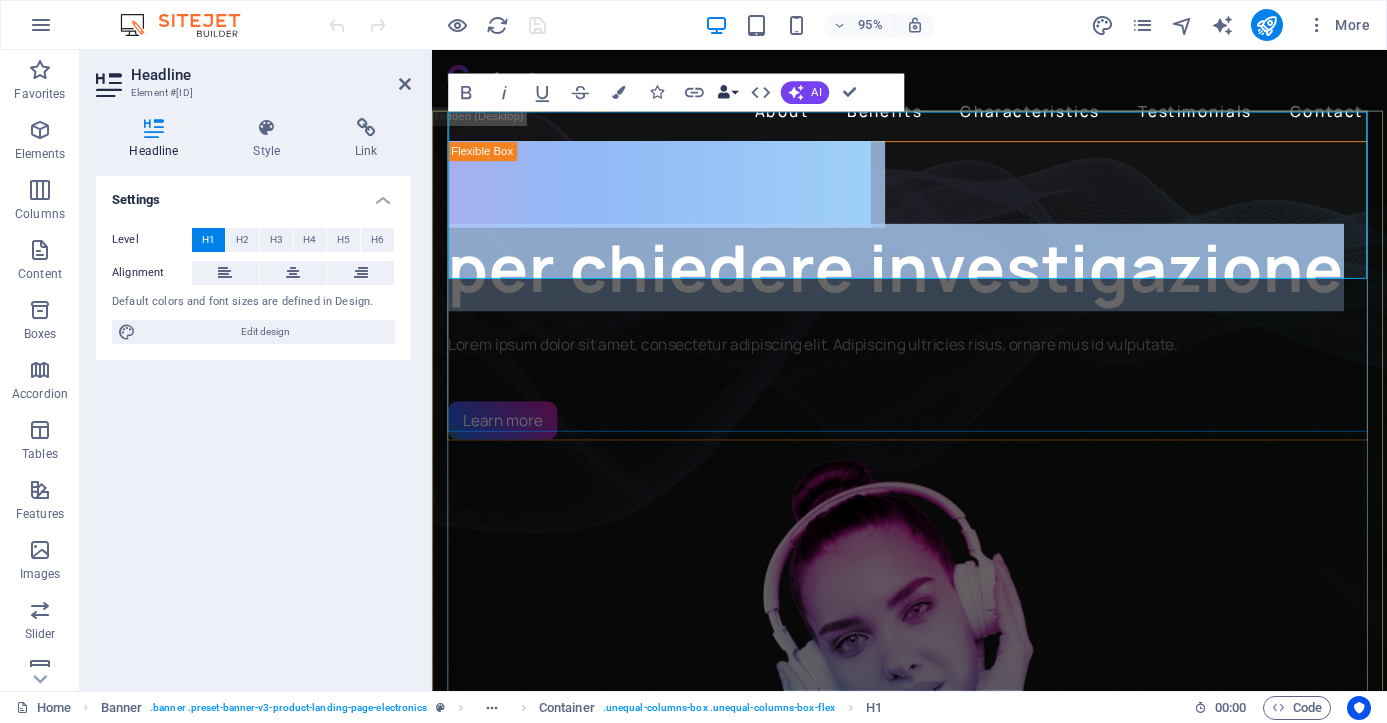 click on "Data Bindings" at bounding box center (727, 93) 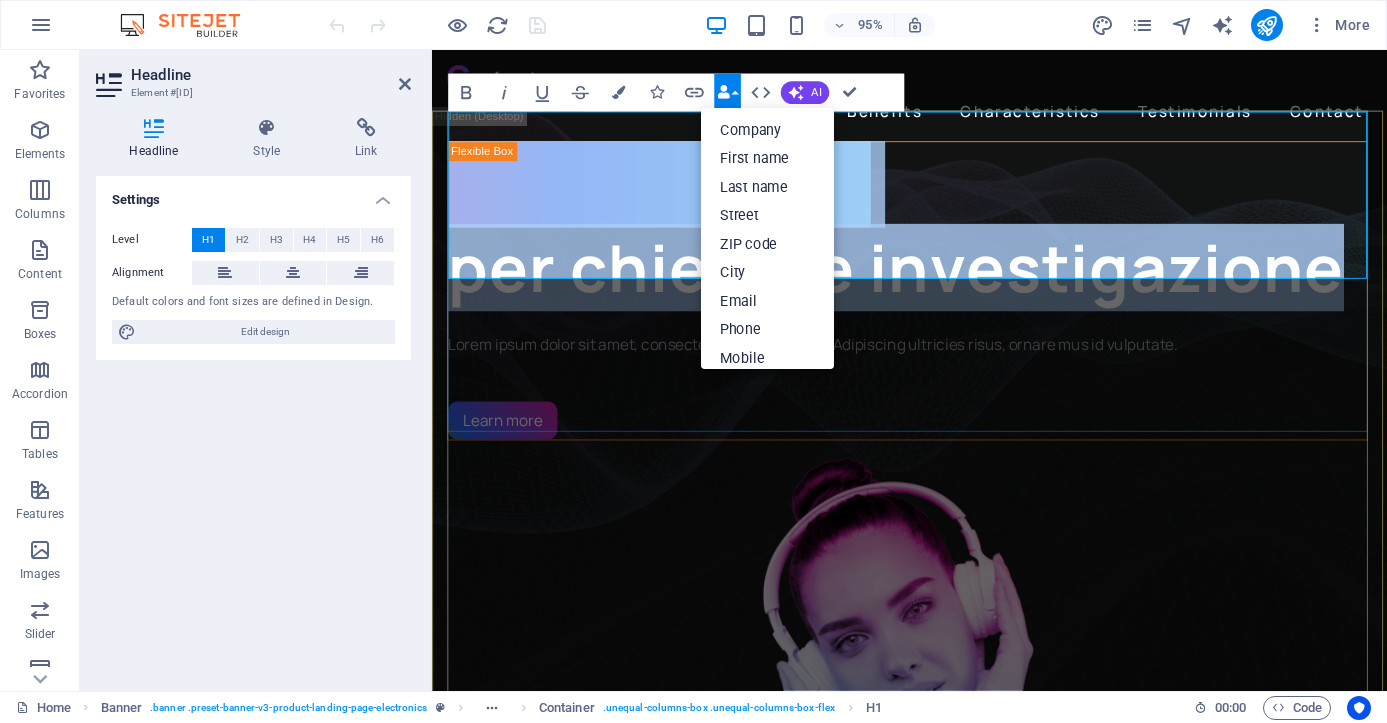 click on "Data Bindings" at bounding box center [727, 93] 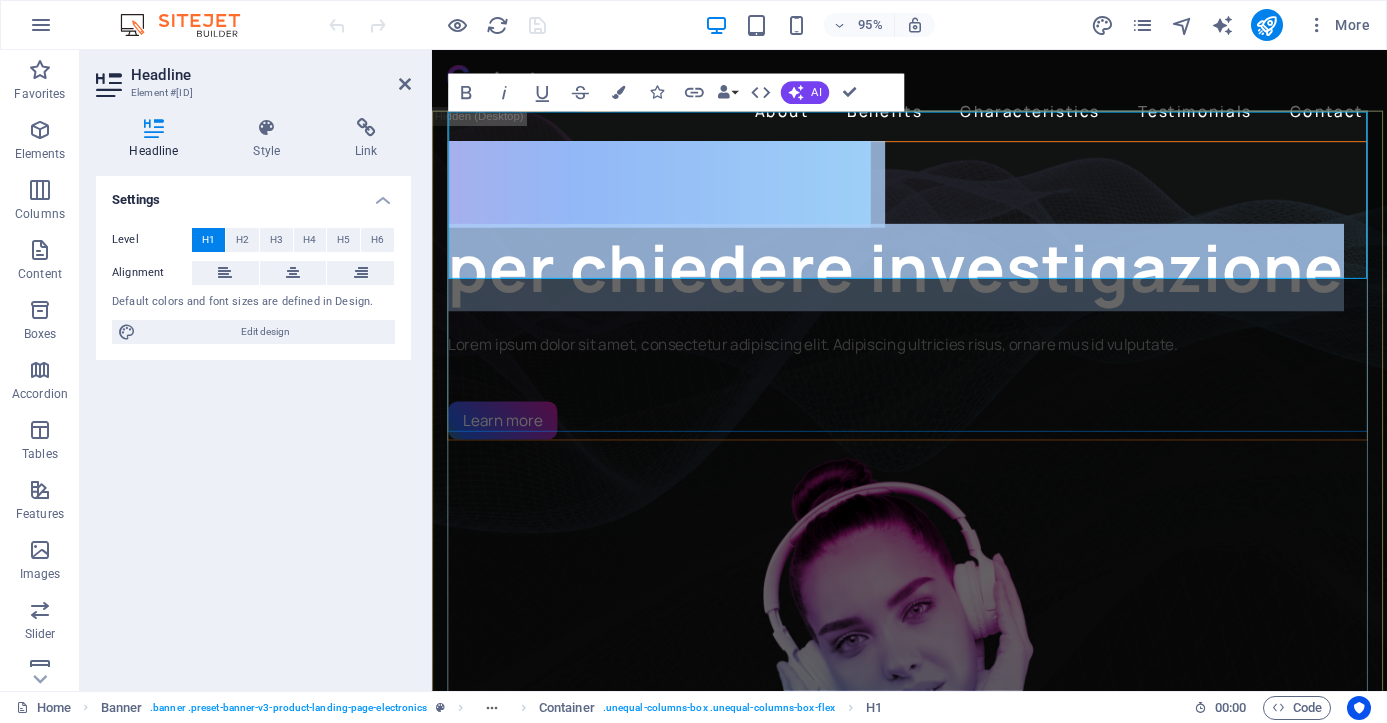 click on "per chiedere investigazione" at bounding box center (920, 279) 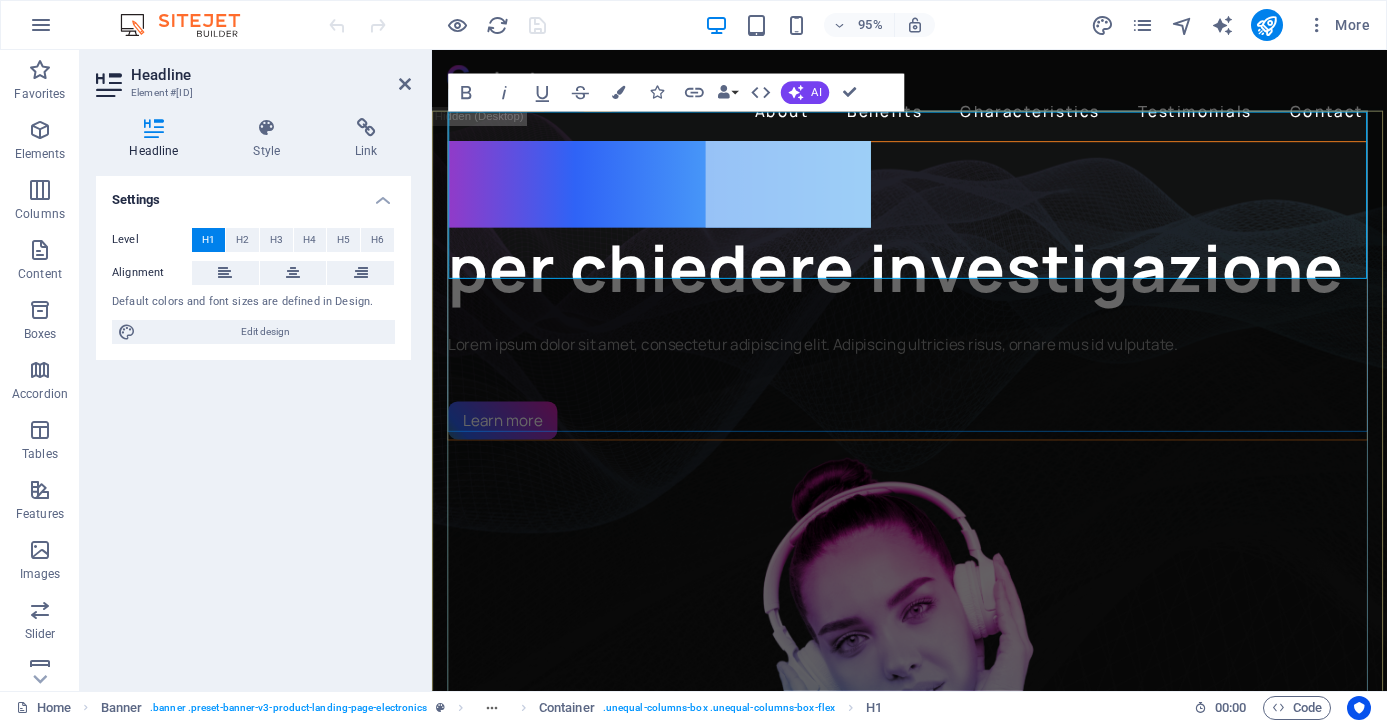 drag, startPoint x: 725, startPoint y: 168, endPoint x: 879, endPoint y: 165, distance: 154.02922 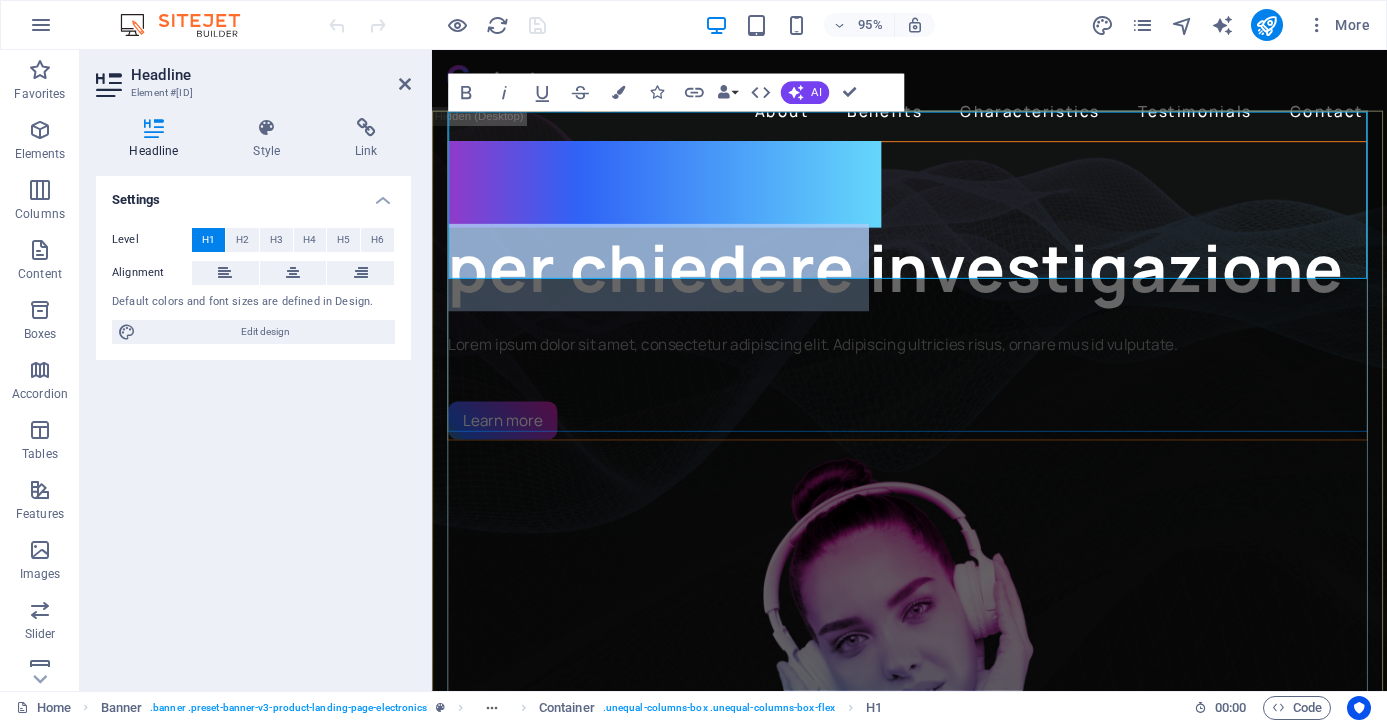 drag, startPoint x: 886, startPoint y: 243, endPoint x: 469, endPoint y: 245, distance: 417.0048 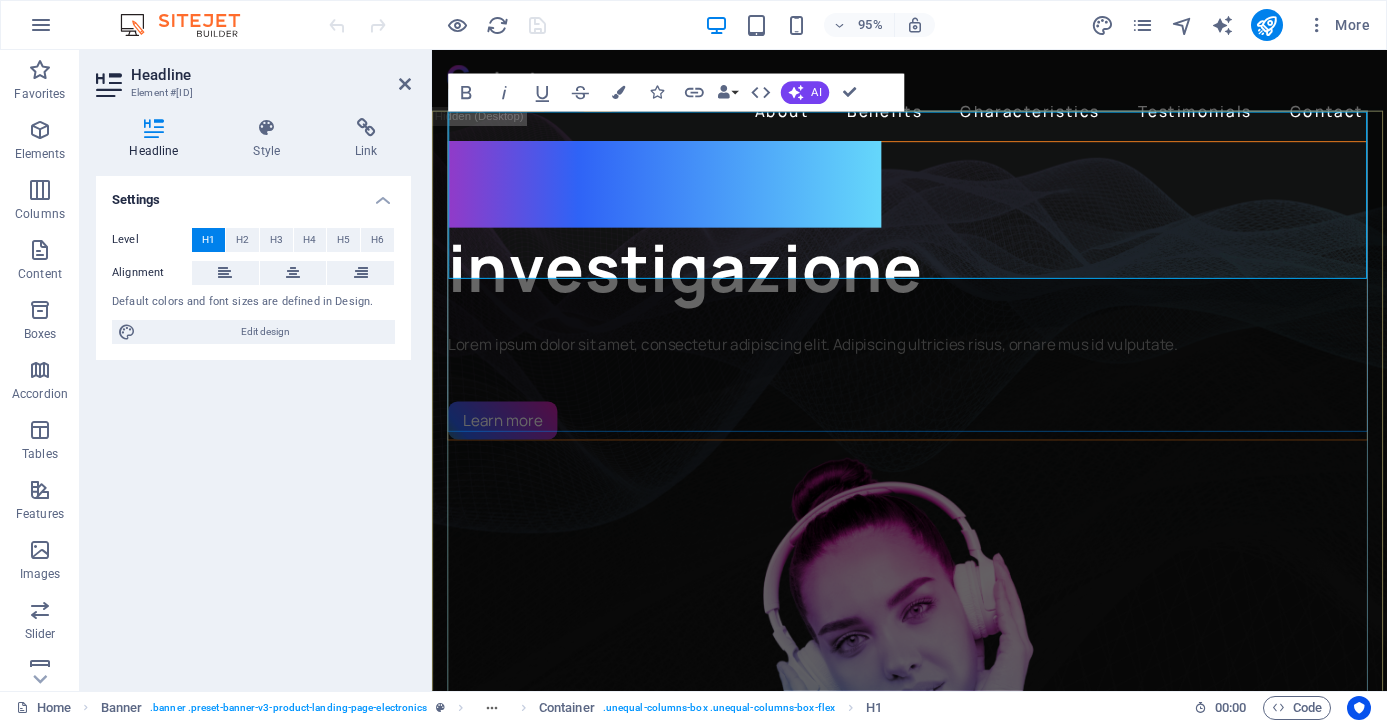 click on "Cambia come" at bounding box center [677, 191] 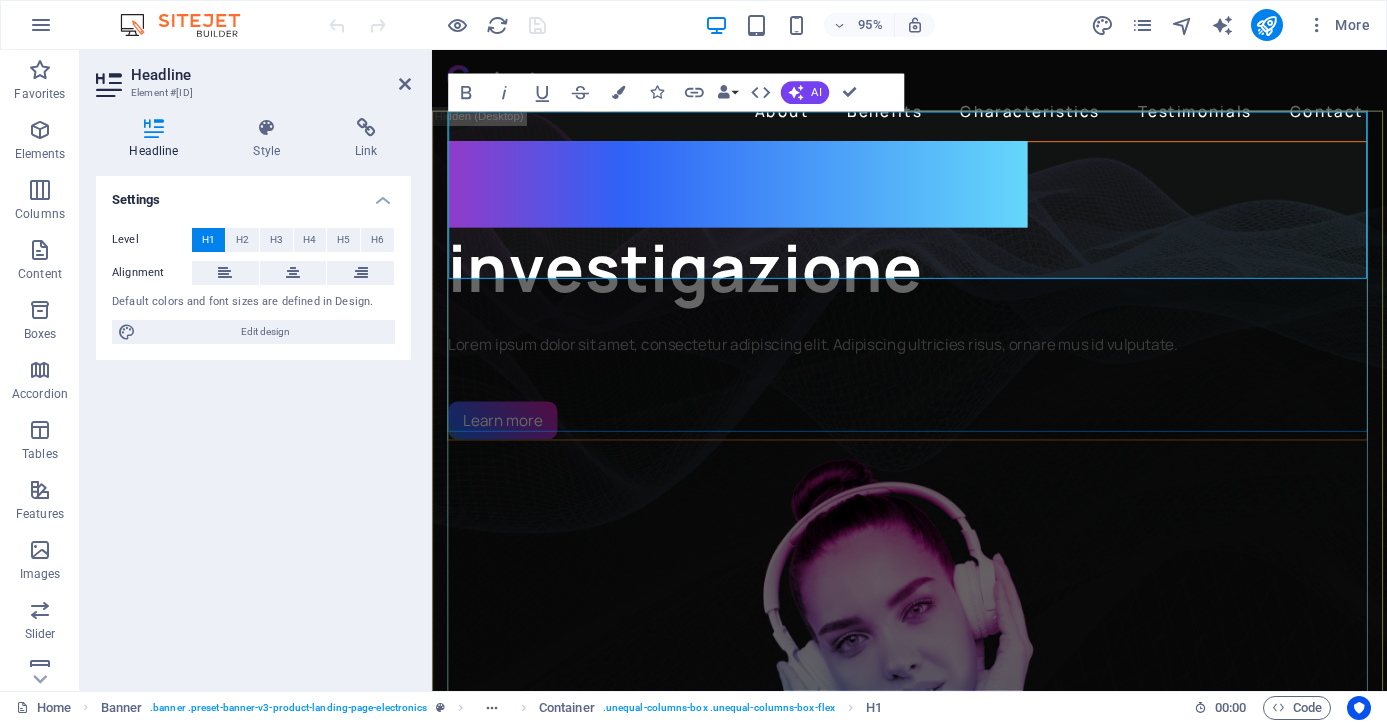 click on "investigazione" at bounding box center [699, 279] 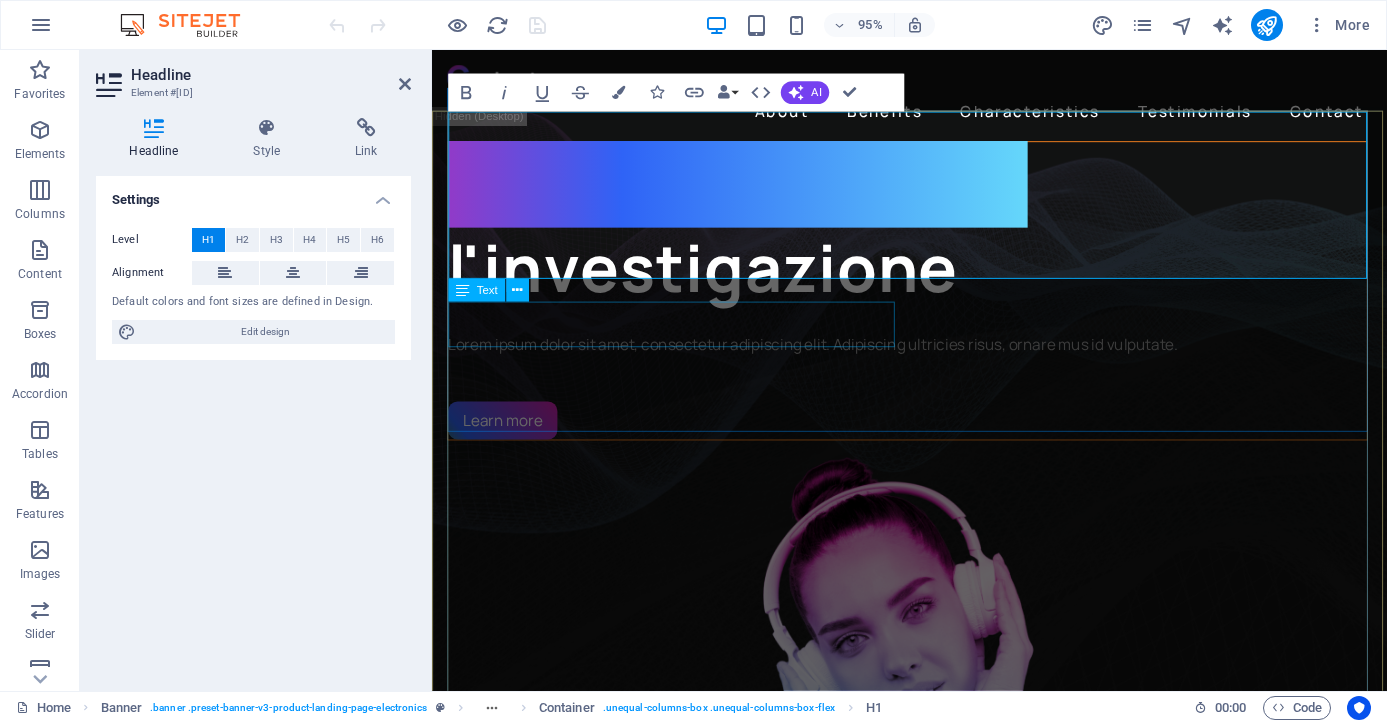 click on "Lorem ipsum dolor sit amet, consectetur adipiscing elit. Adipiscing ultricies risus, ornare mus id vulputate." at bounding box center [932, 360] 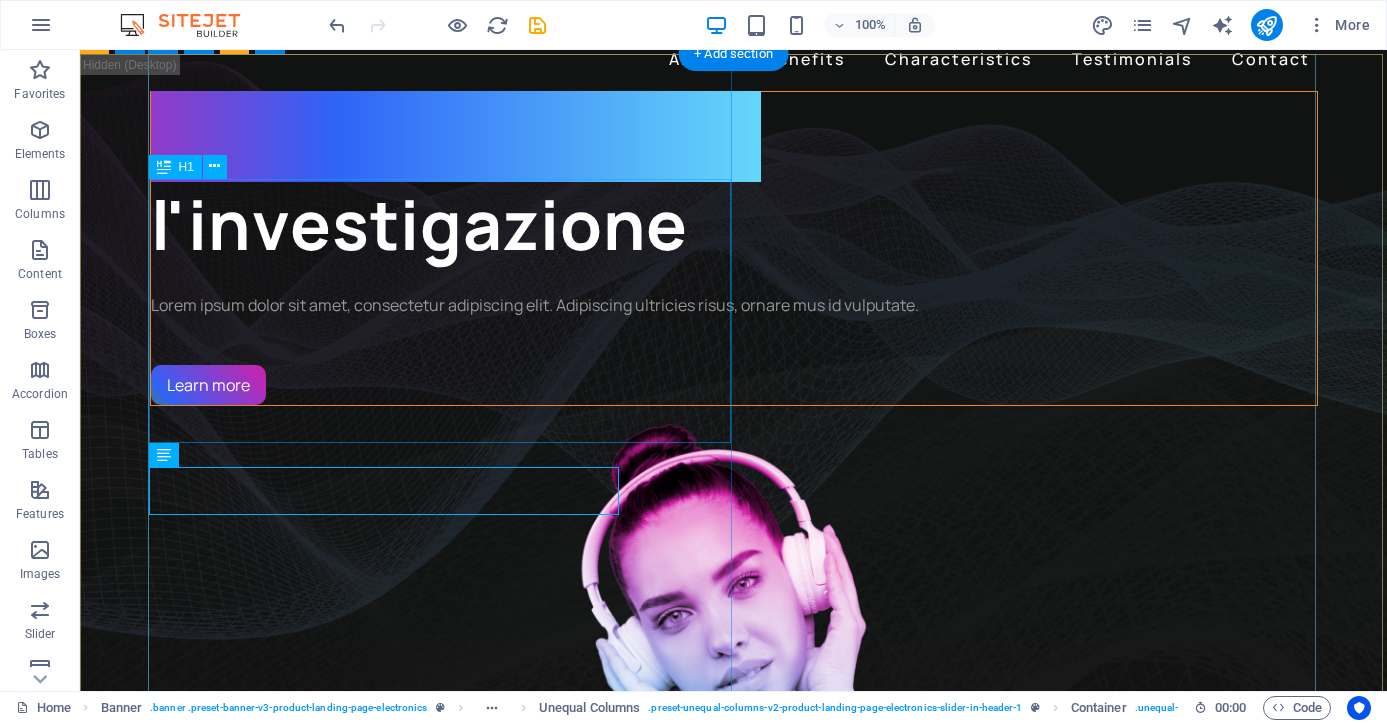 scroll, scrollTop: 60, scrollLeft: 0, axis: vertical 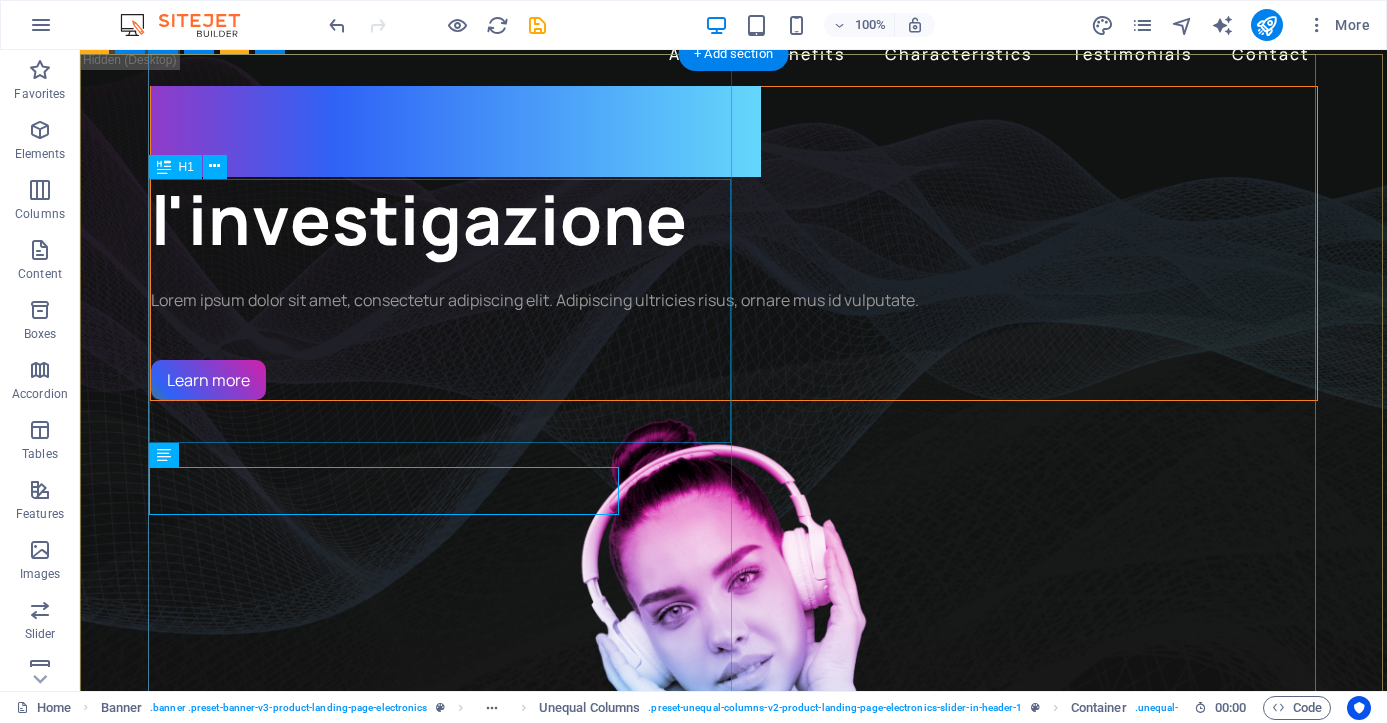 click on "Cambia come si fa l'investigazione" at bounding box center (734, 175) 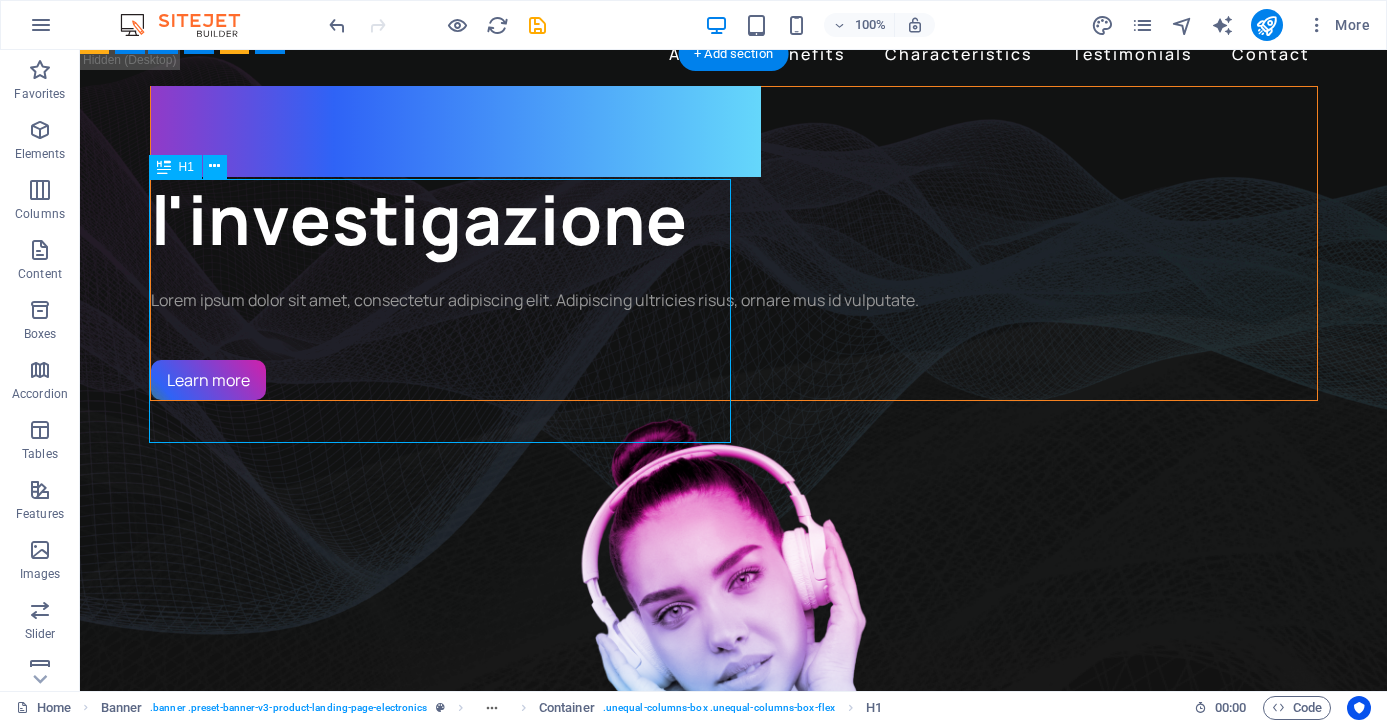 click on "Cambia come si fa l'investigazione" at bounding box center (734, 175) 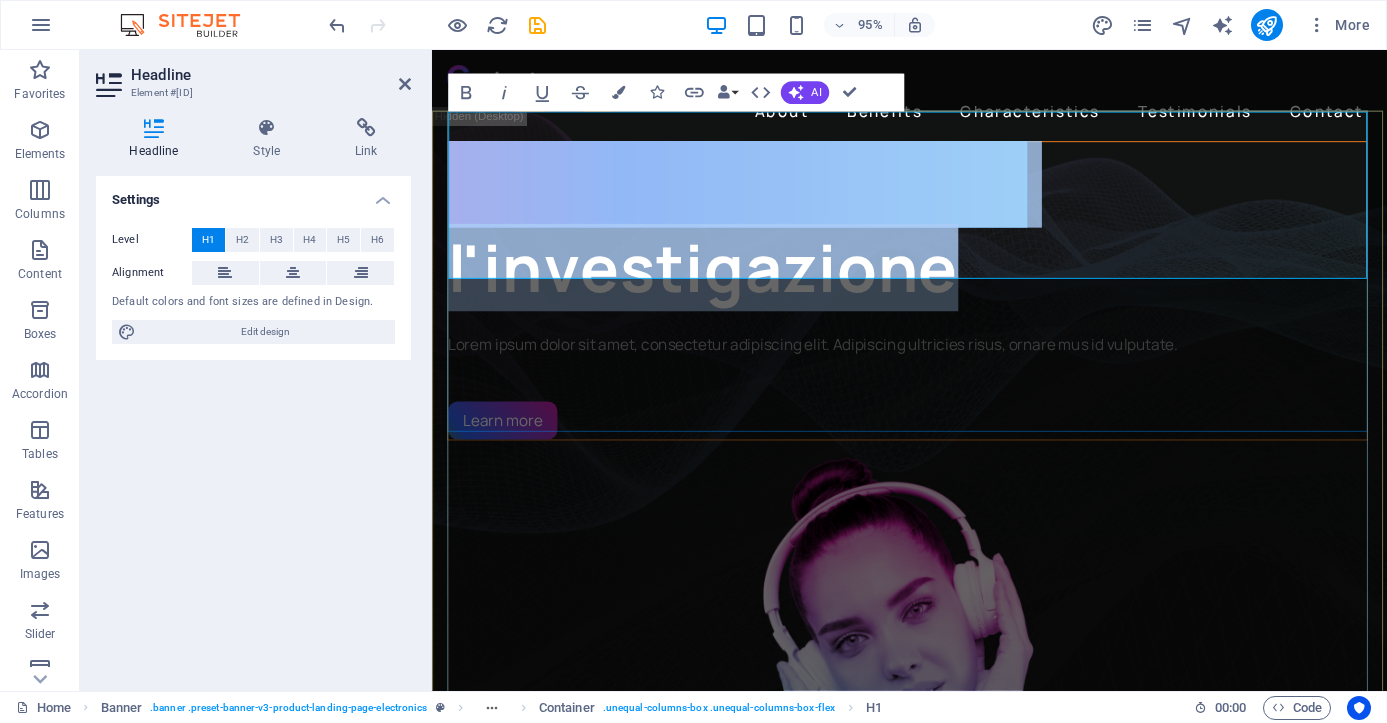 scroll, scrollTop: 0, scrollLeft: 0, axis: both 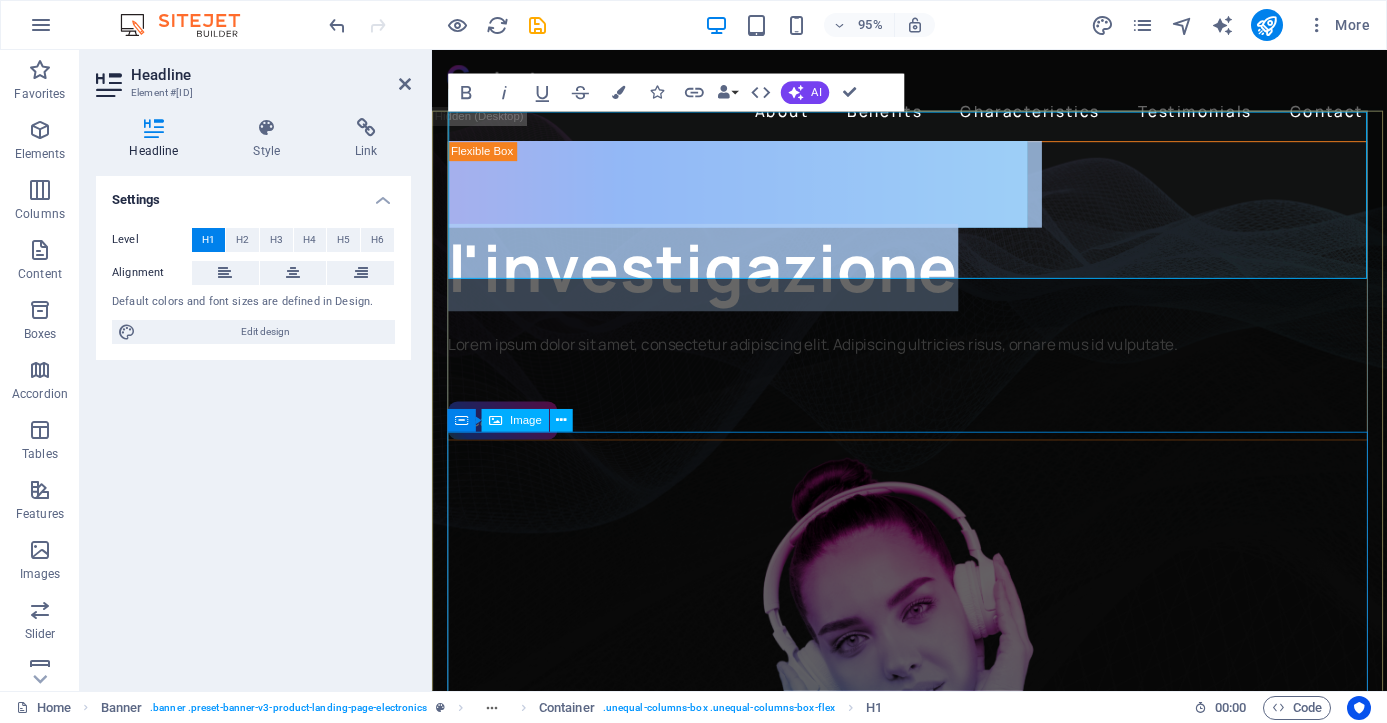 click at bounding box center [932, 797] 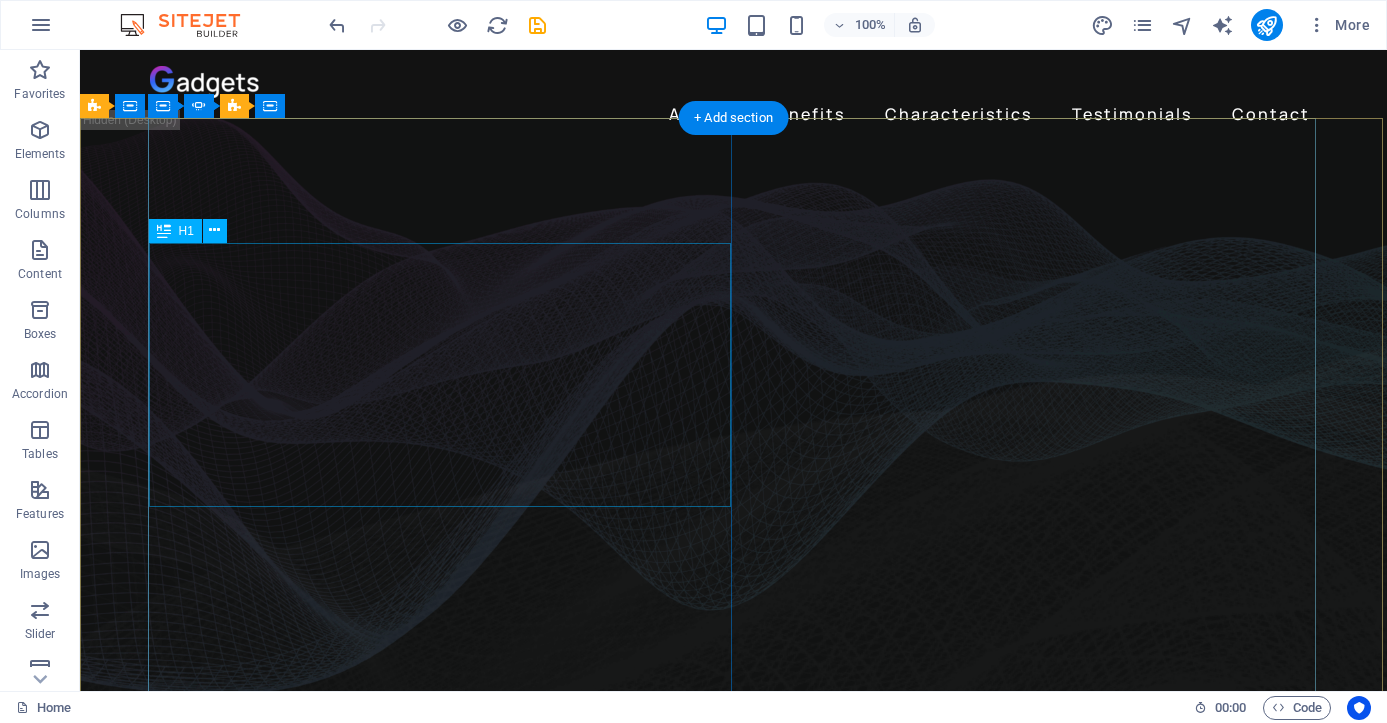 scroll, scrollTop: 0, scrollLeft: 0, axis: both 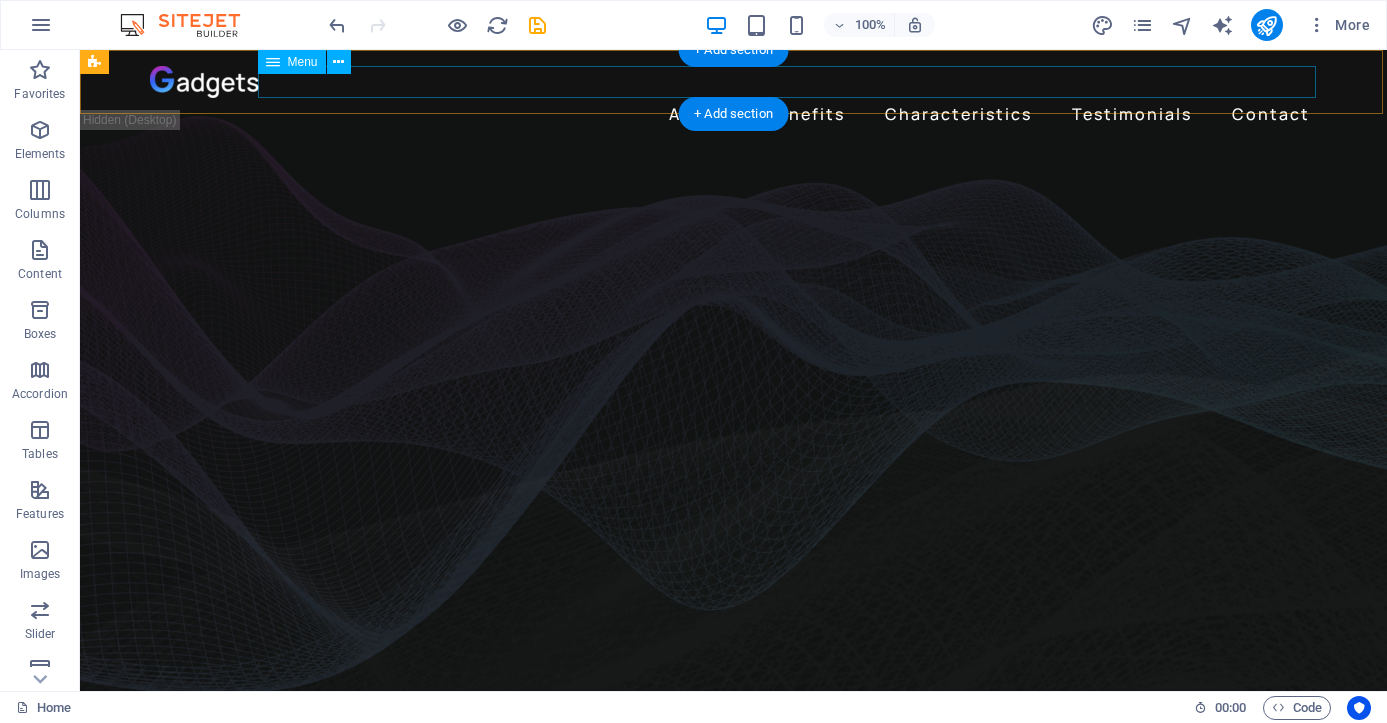 click on "About Benefits Characteristics Testimonials Contact" at bounding box center [734, 114] 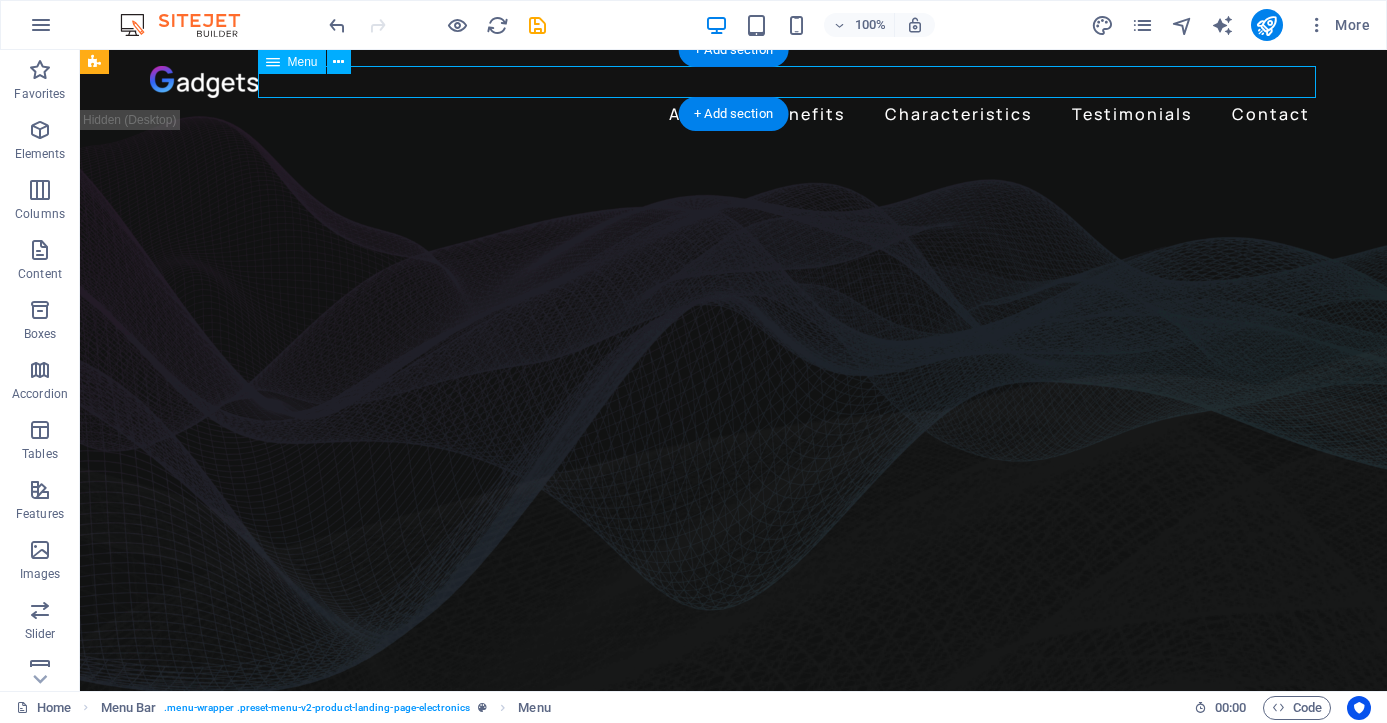 click on "About Benefits Characteristics Testimonials Contact" at bounding box center [734, 114] 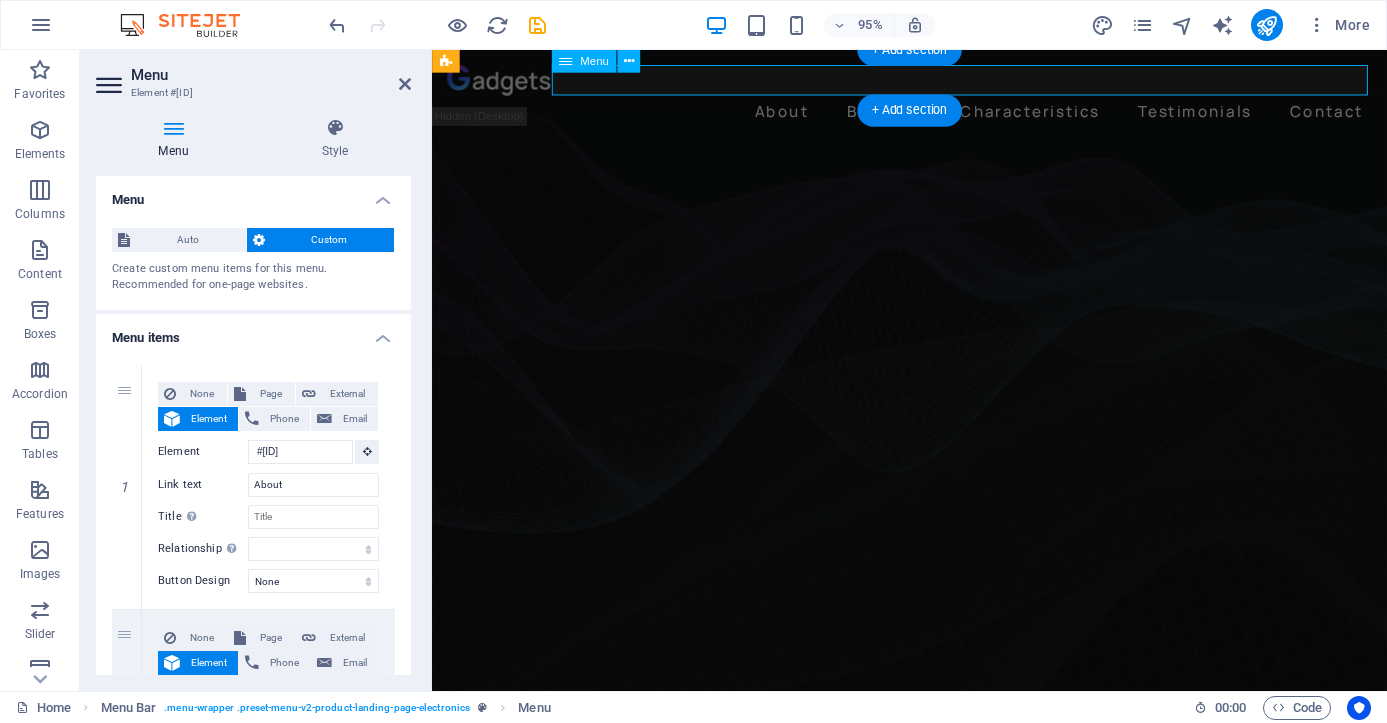 click on "About Benefits Characteristics Testimonials Contact" at bounding box center (934, 114) 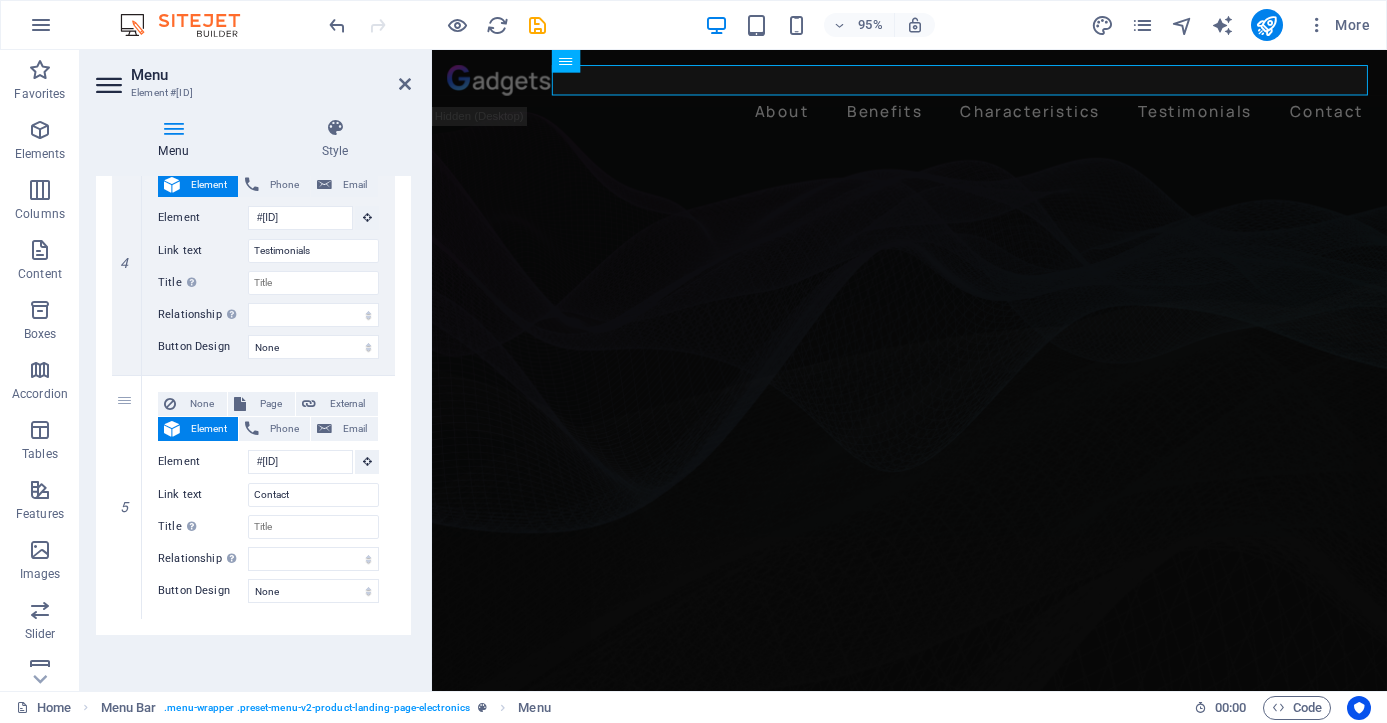 scroll, scrollTop: 966, scrollLeft: 0, axis: vertical 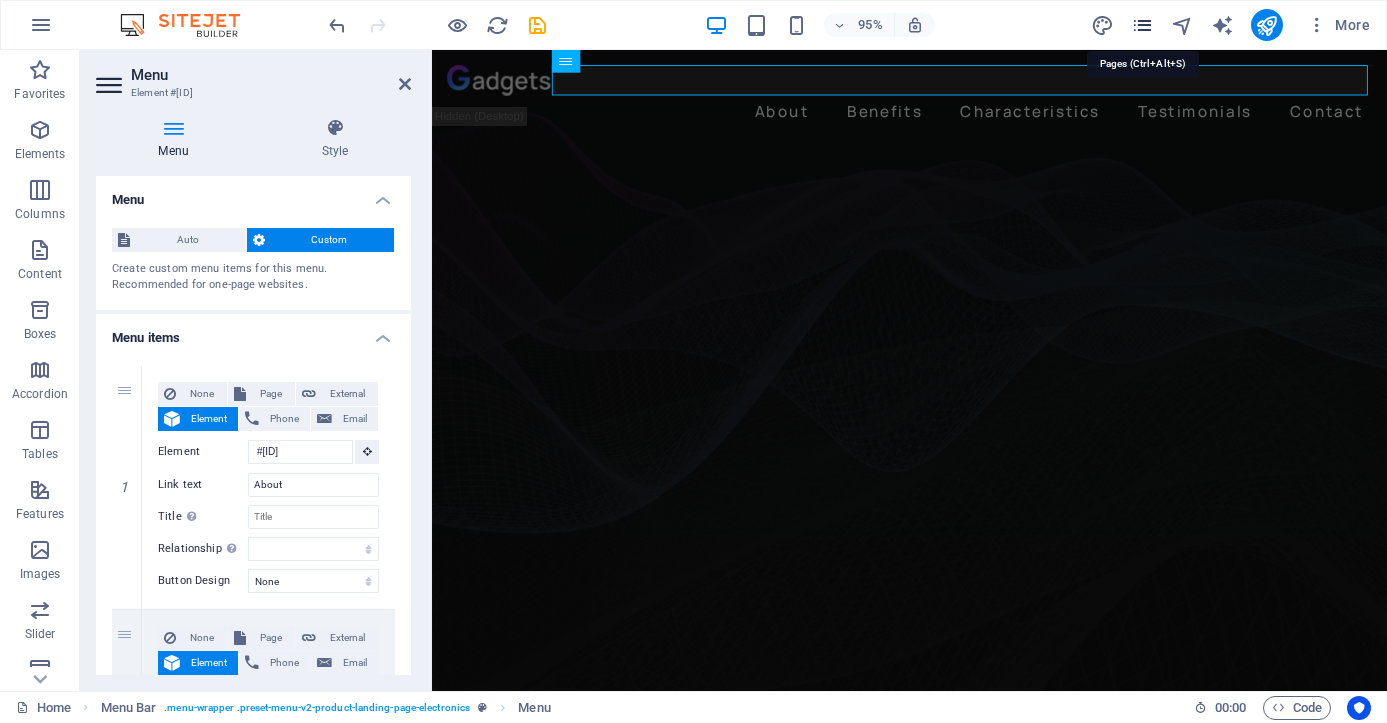 click at bounding box center [1142, 25] 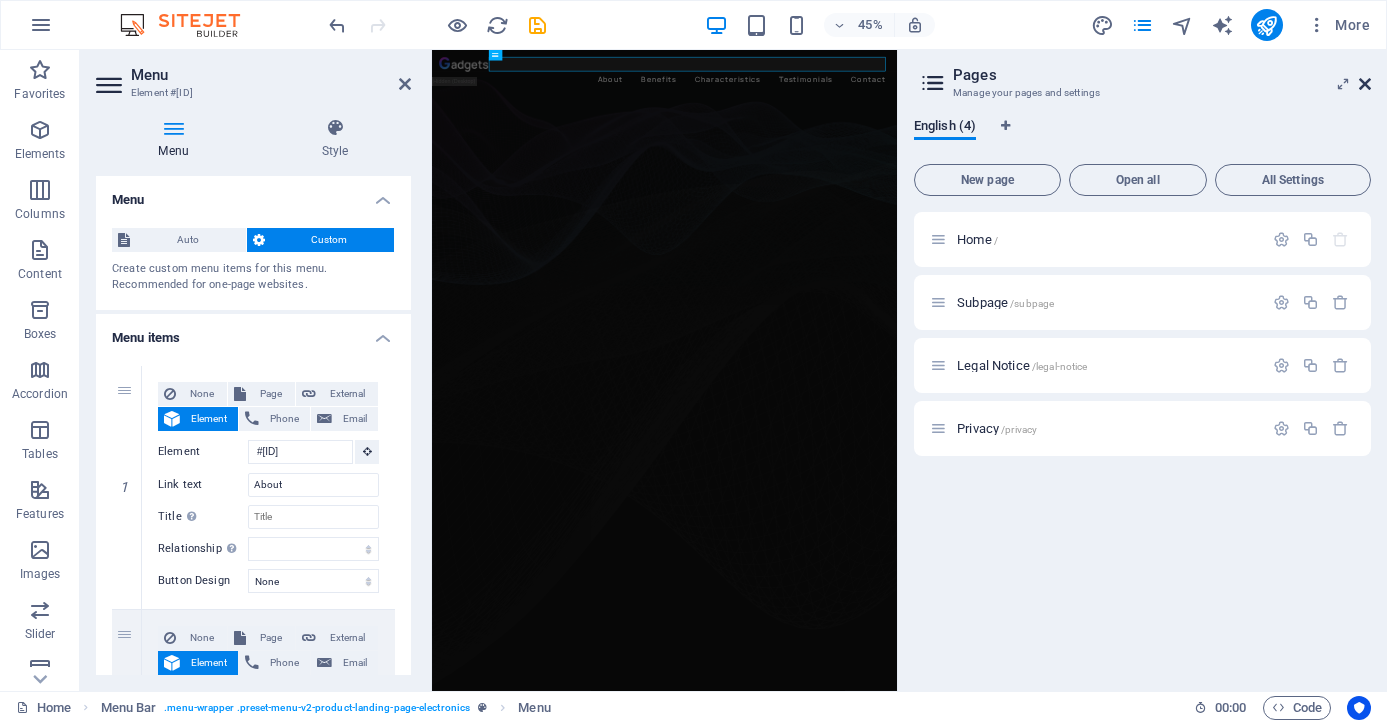 drag, startPoint x: 1365, startPoint y: 87, endPoint x: 973, endPoint y: 98, distance: 392.1543 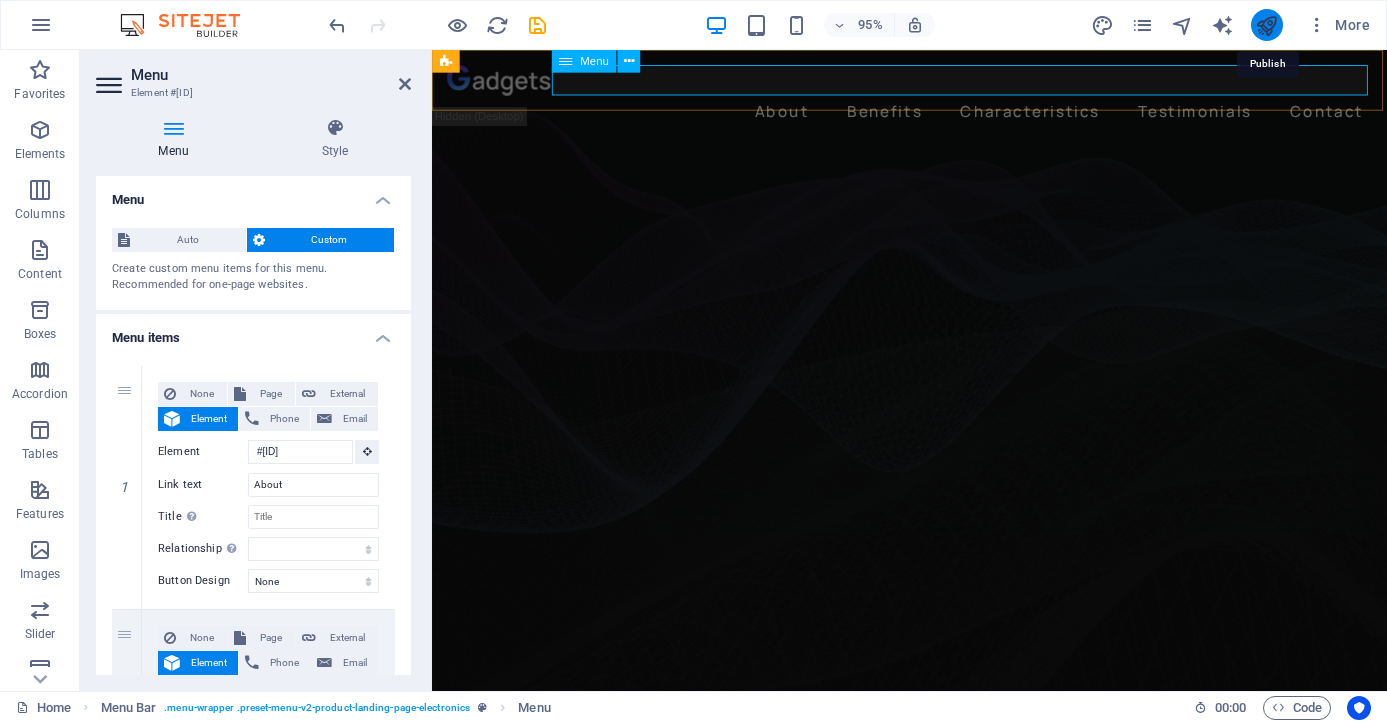 click at bounding box center (1266, 25) 